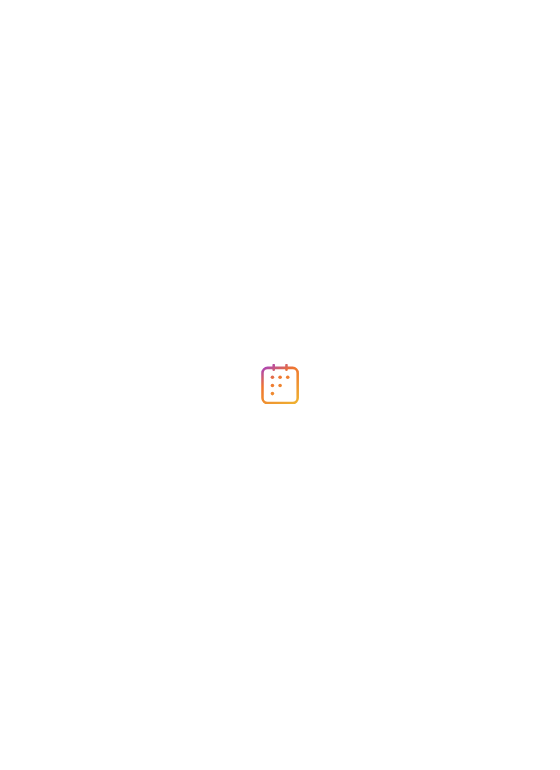 scroll, scrollTop: 0, scrollLeft: 0, axis: both 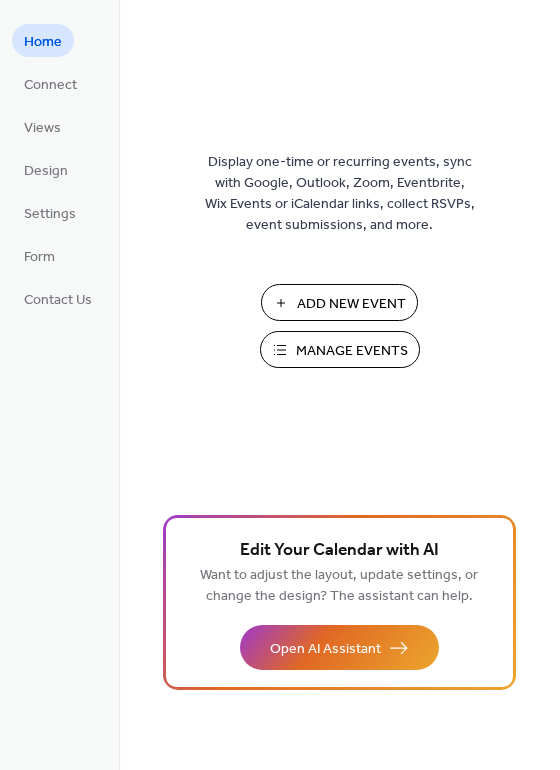 click on "Add New Event" at bounding box center [351, 304] 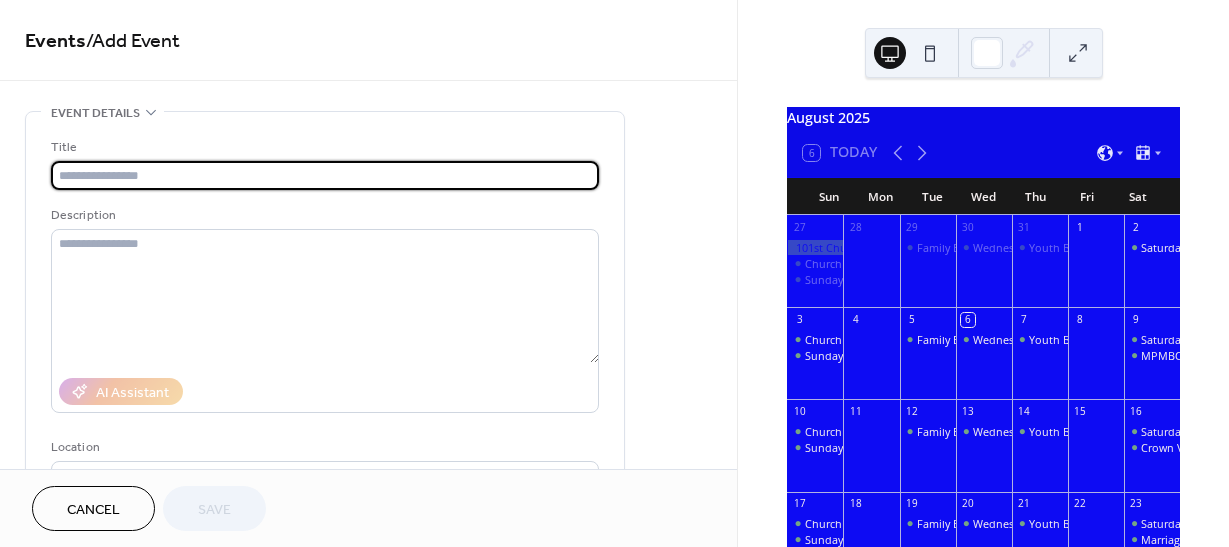 scroll, scrollTop: 0, scrollLeft: 0, axis: both 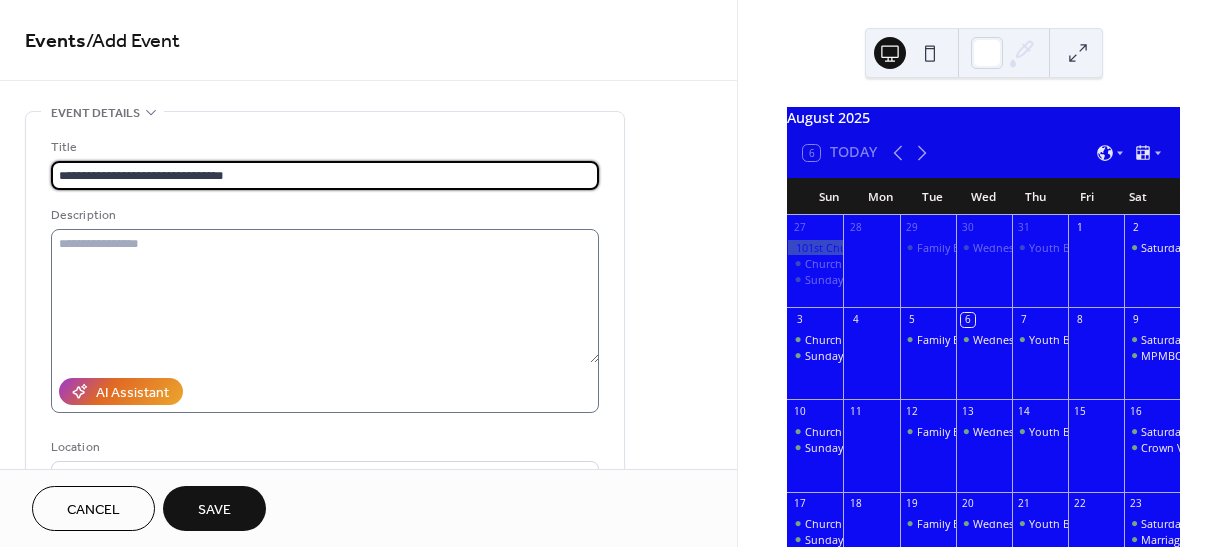 type on "**********" 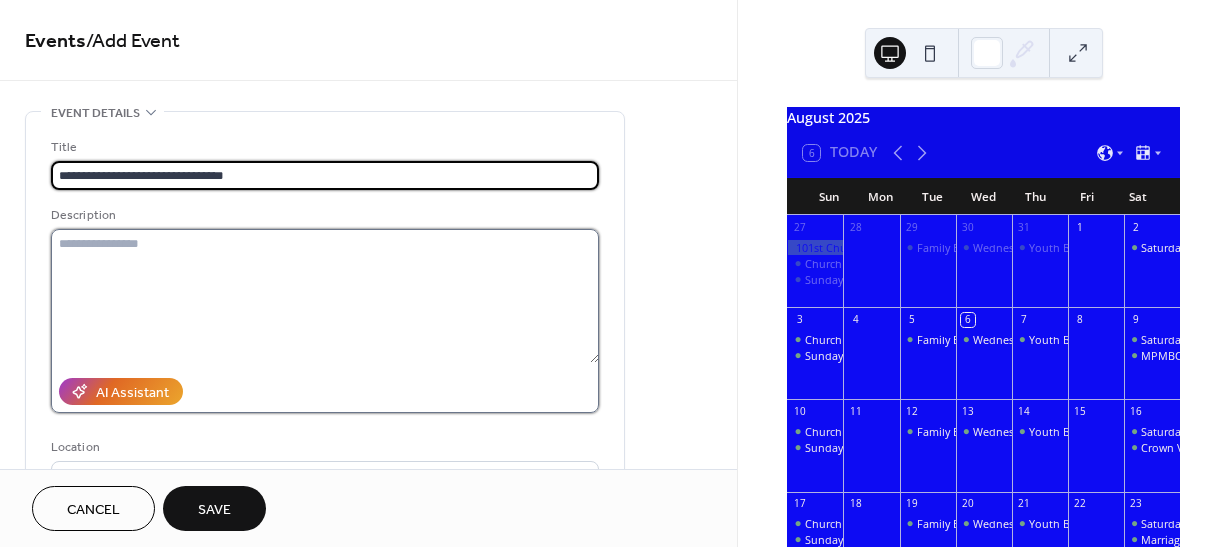 click at bounding box center [325, 296] 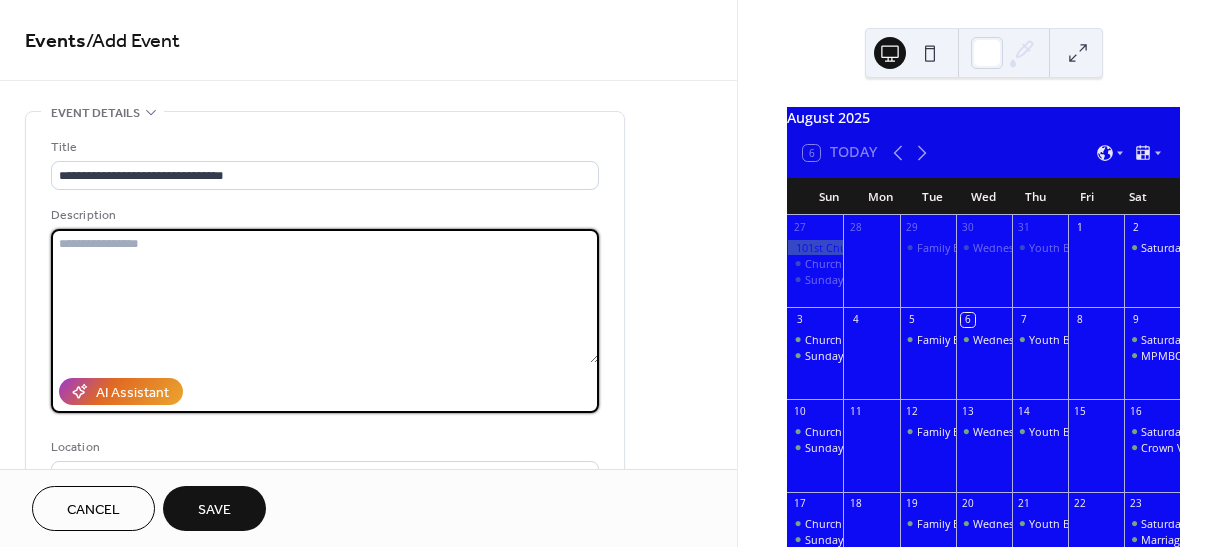 paste on "**********" 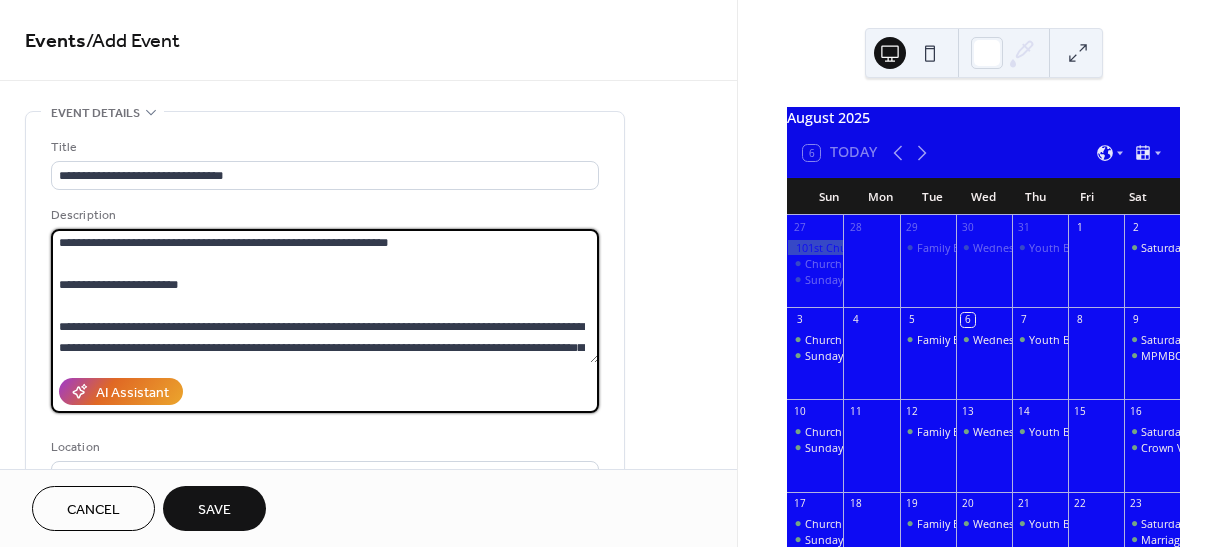 scroll, scrollTop: 0, scrollLeft: 0, axis: both 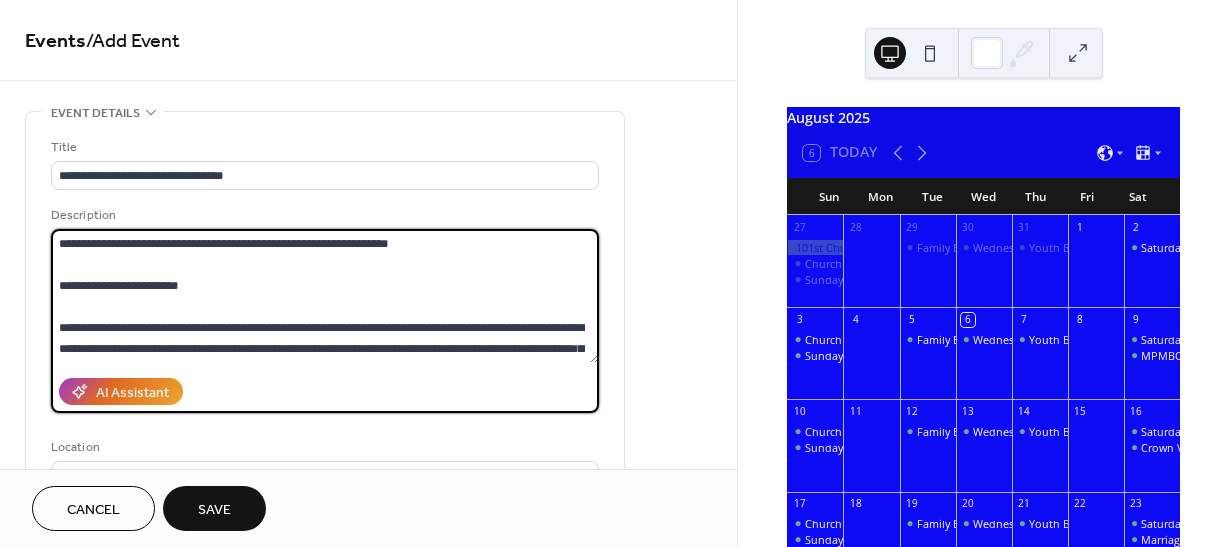 click at bounding box center (325, 296) 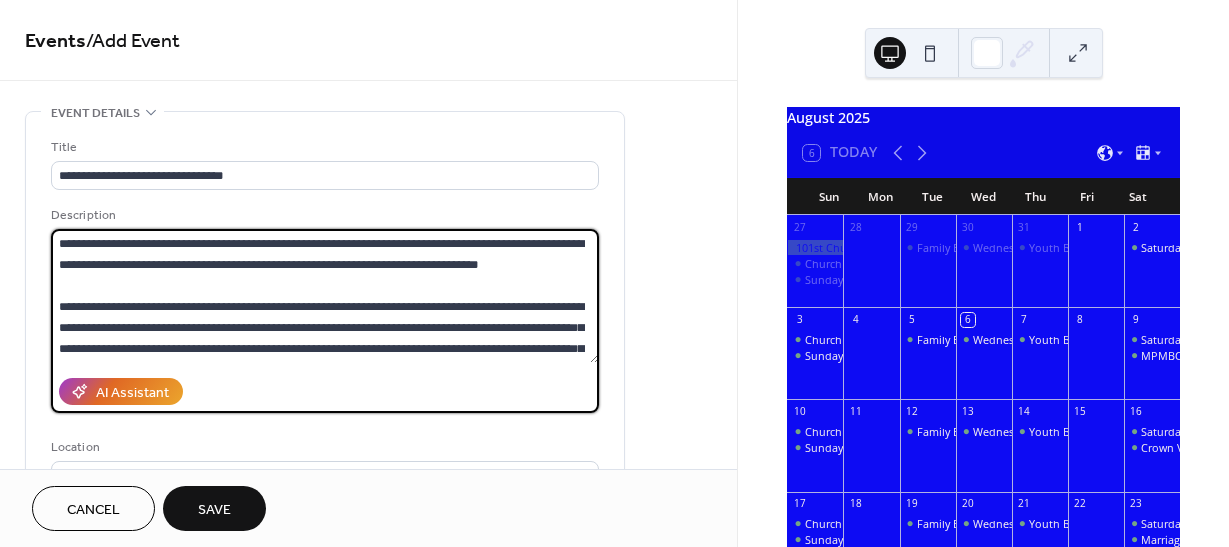 click at bounding box center (325, 296) 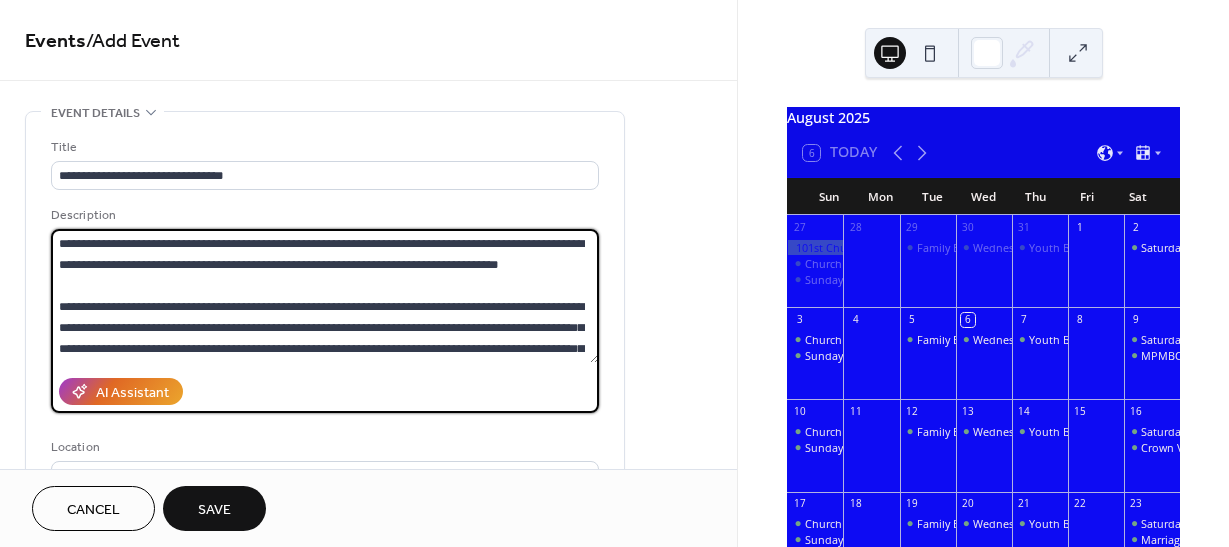 click at bounding box center (325, 296) 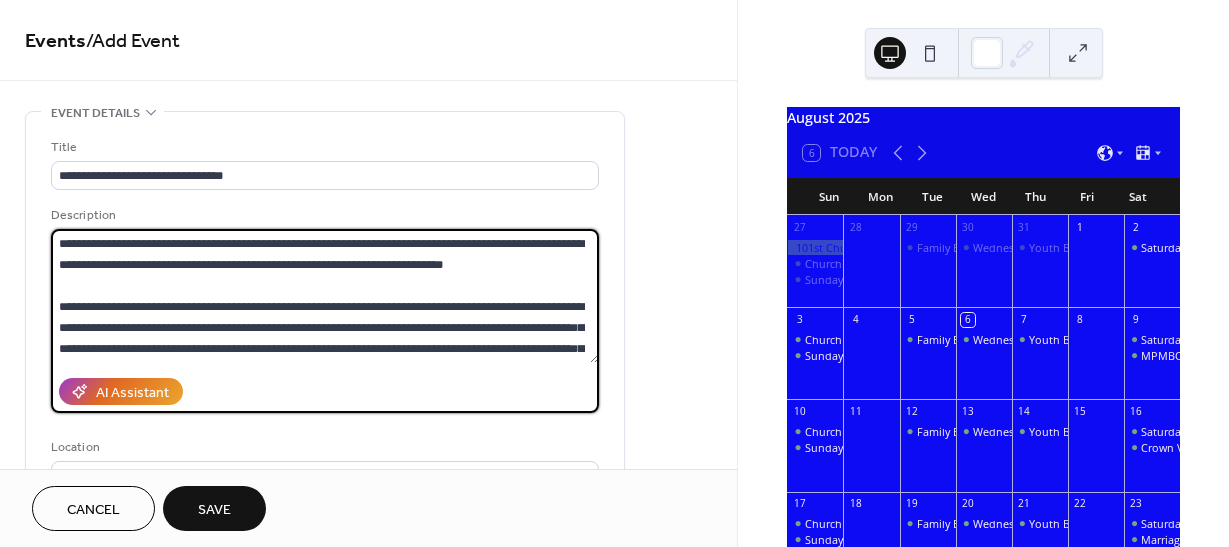 drag, startPoint x: 474, startPoint y: 241, endPoint x: 497, endPoint y: 273, distance: 39.40812 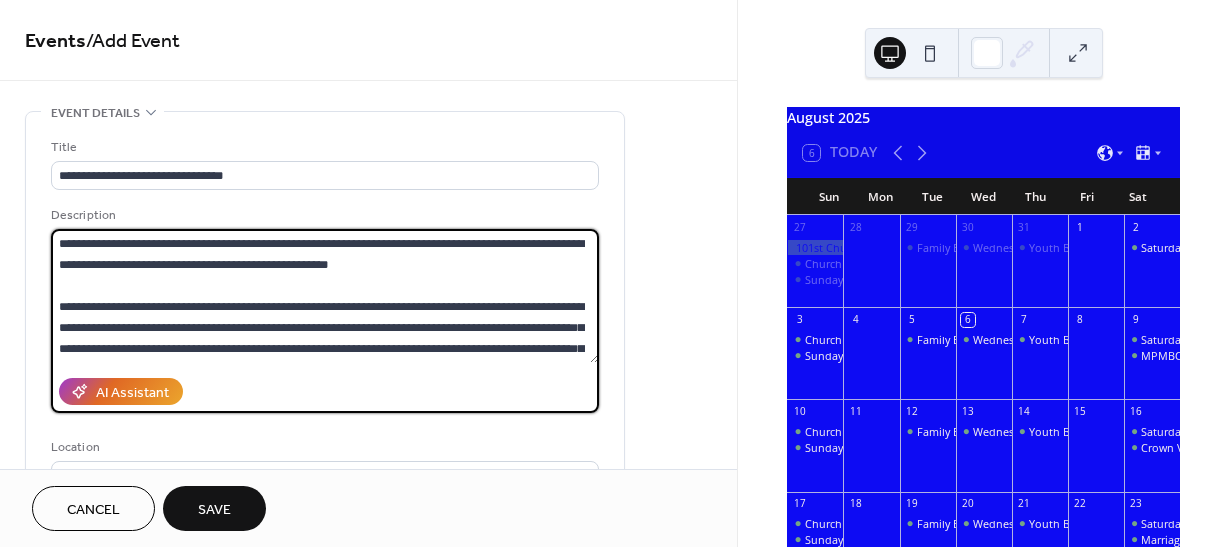 scroll, scrollTop: 43, scrollLeft: 0, axis: vertical 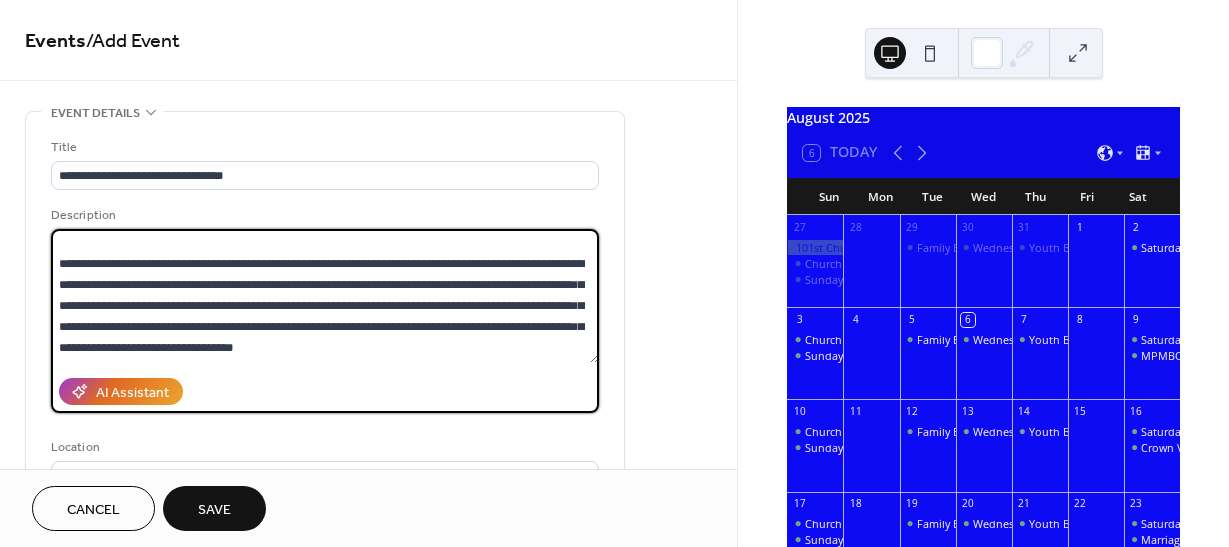 click at bounding box center (325, 296) 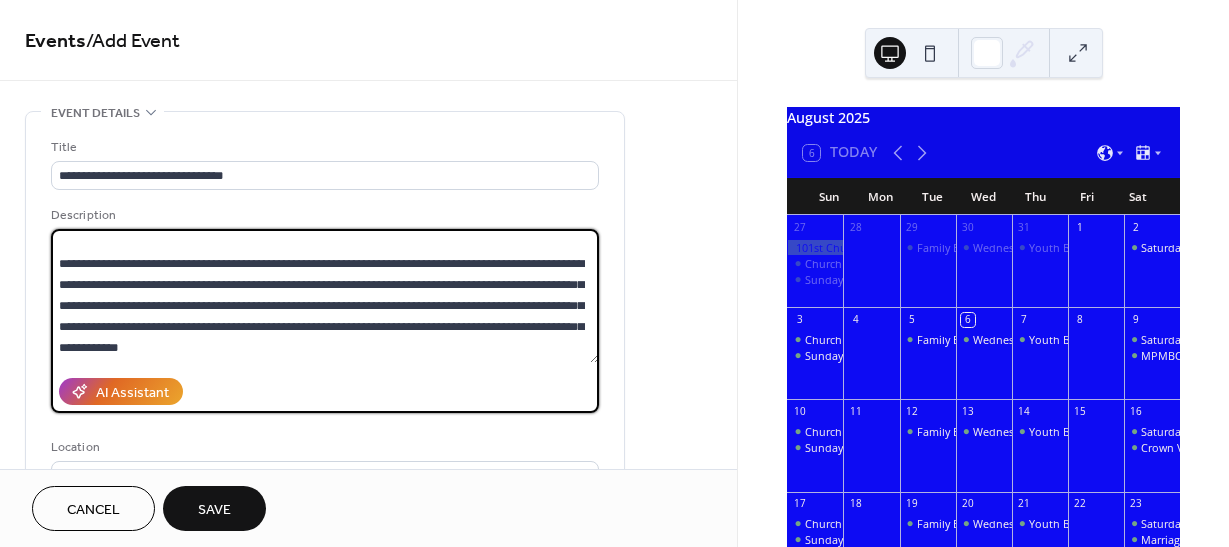 click at bounding box center (325, 296) 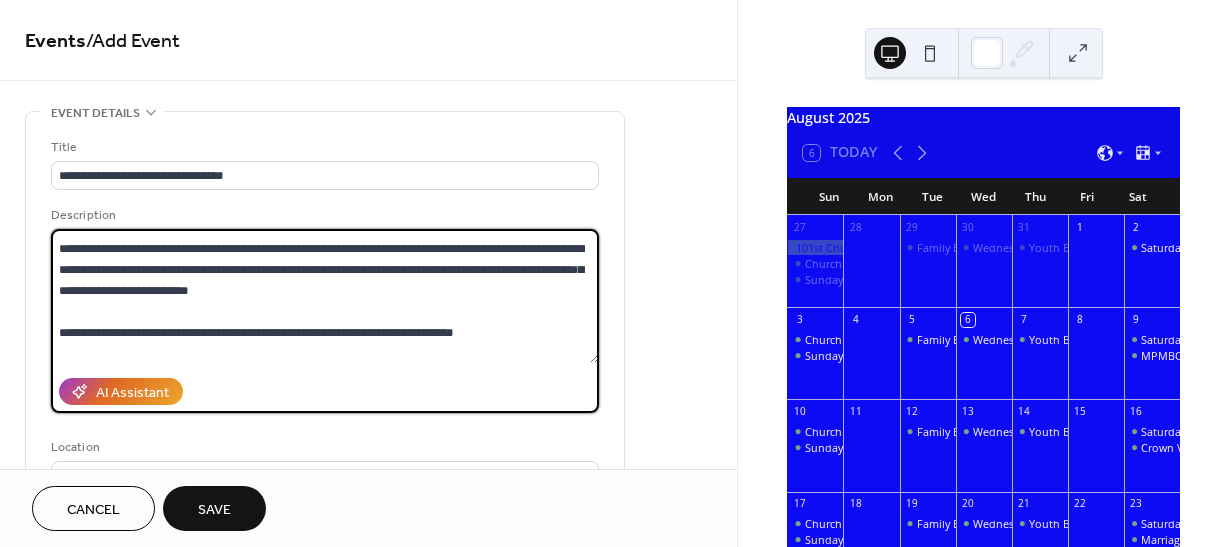 scroll, scrollTop: 0, scrollLeft: 0, axis: both 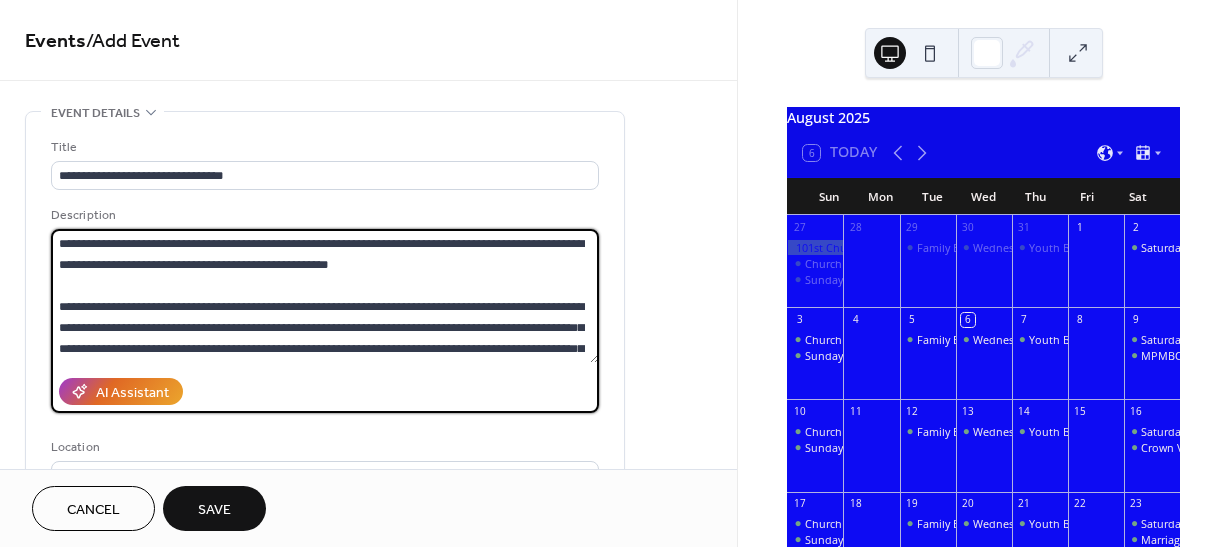 drag, startPoint x: 155, startPoint y: 325, endPoint x: 281, endPoint y: 270, distance: 137.48091 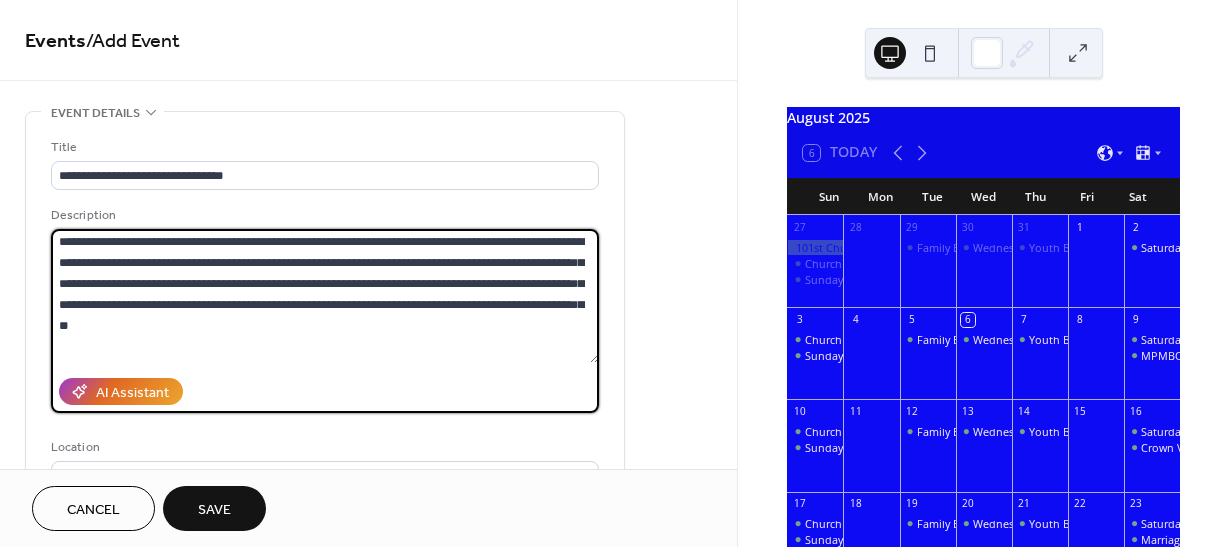 scroll, scrollTop: 64, scrollLeft: 0, axis: vertical 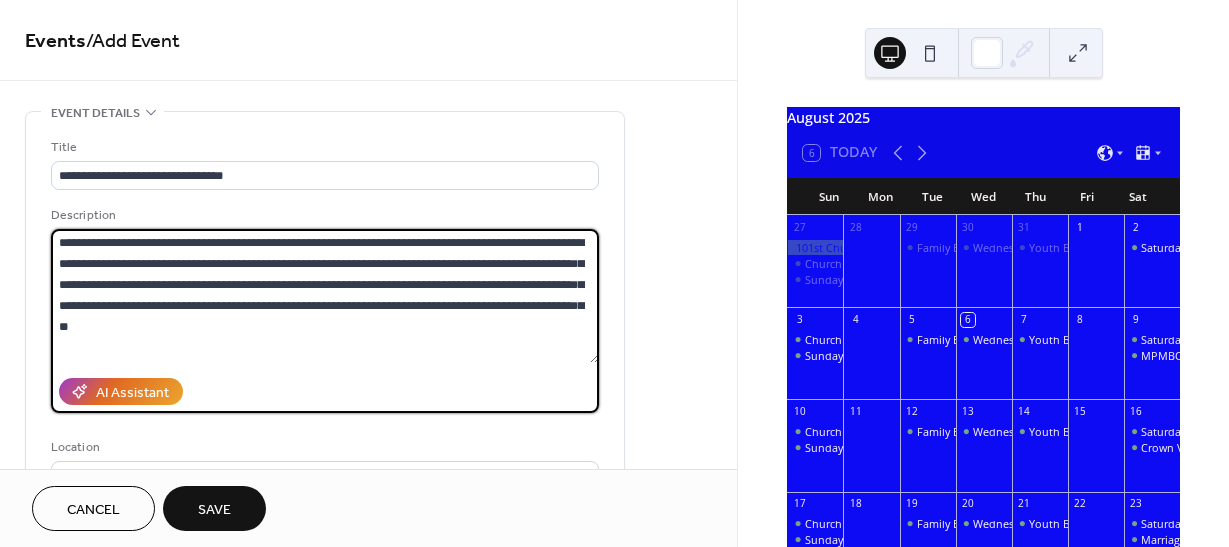 drag, startPoint x: 155, startPoint y: 305, endPoint x: 230, endPoint y: 321, distance: 76.687675 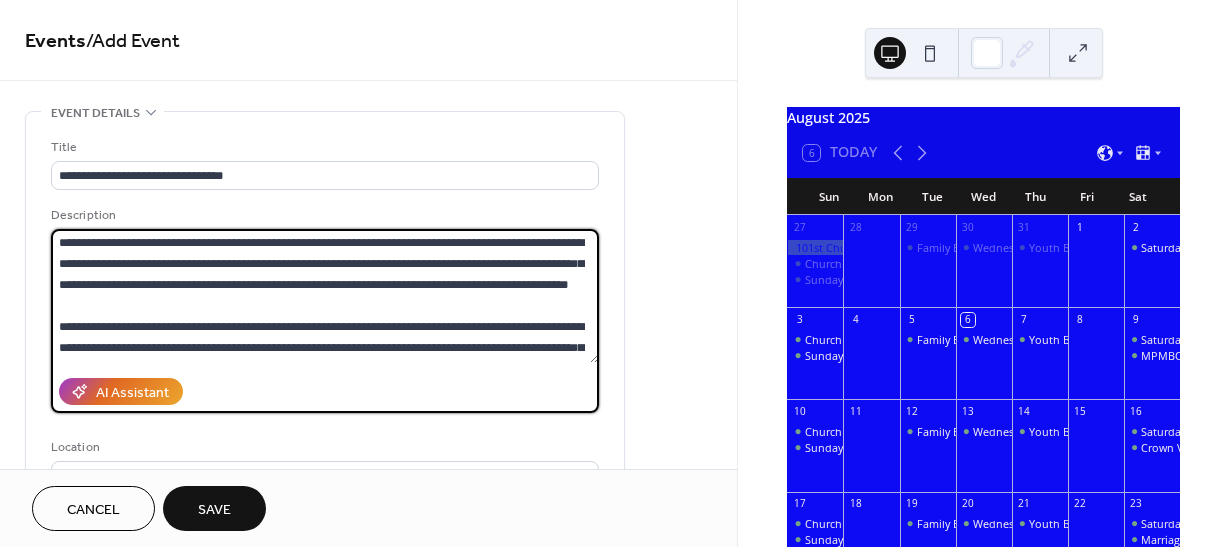 click at bounding box center [325, 296] 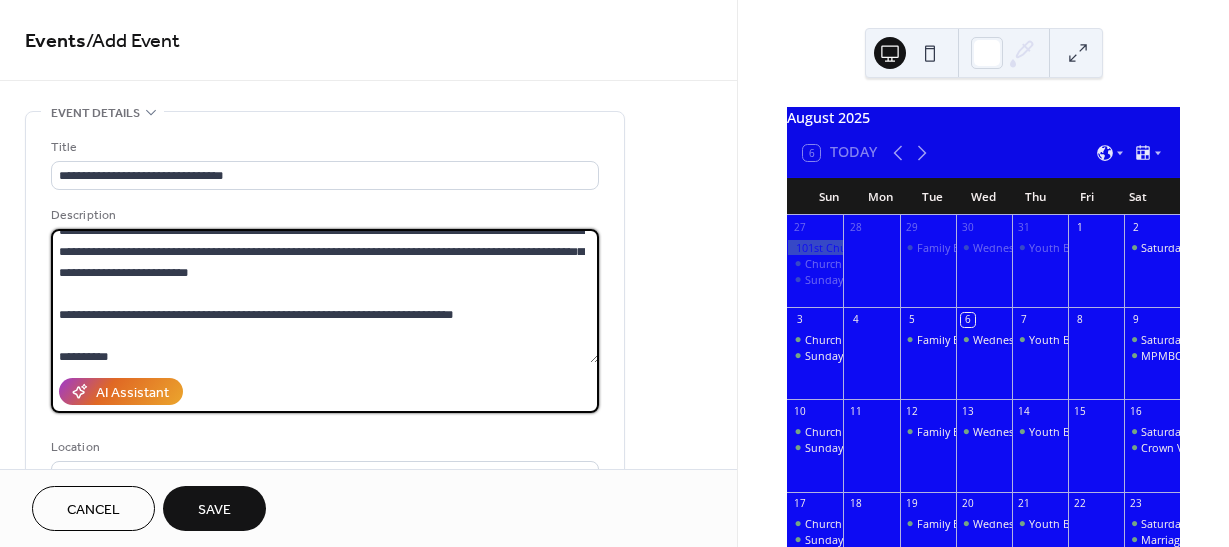 scroll, scrollTop: 0, scrollLeft: 0, axis: both 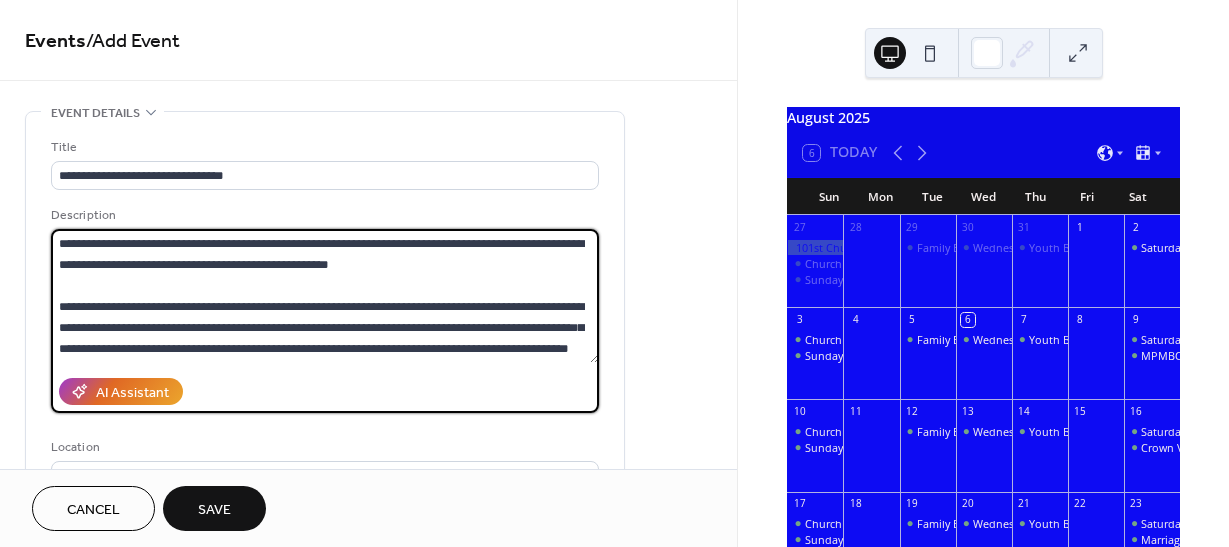 drag, startPoint x: 156, startPoint y: 304, endPoint x: 283, endPoint y: 109, distance: 232.71011 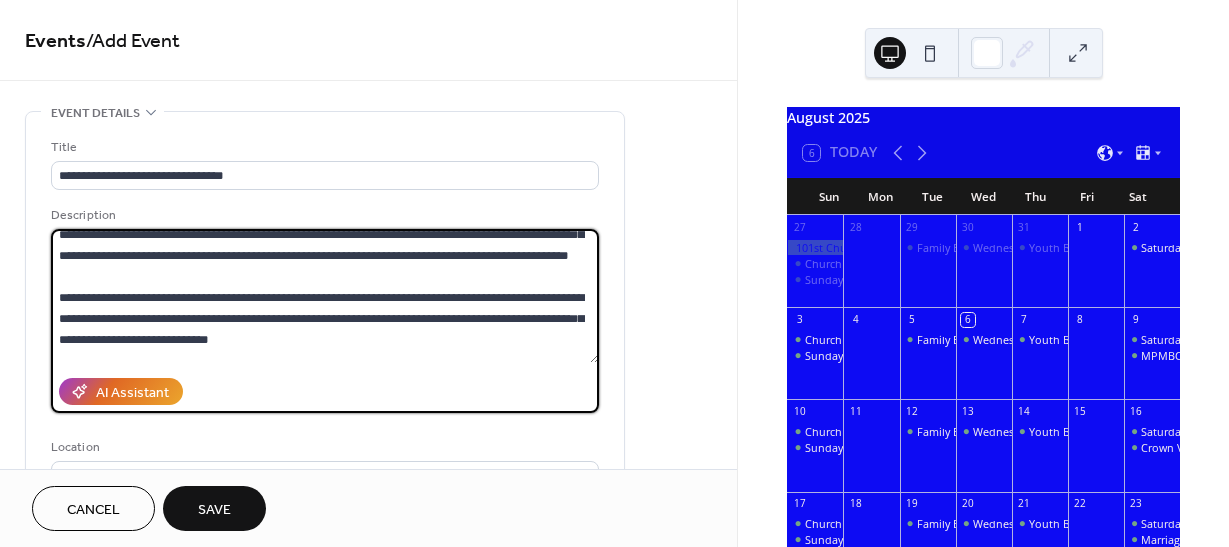 scroll, scrollTop: 98, scrollLeft: 0, axis: vertical 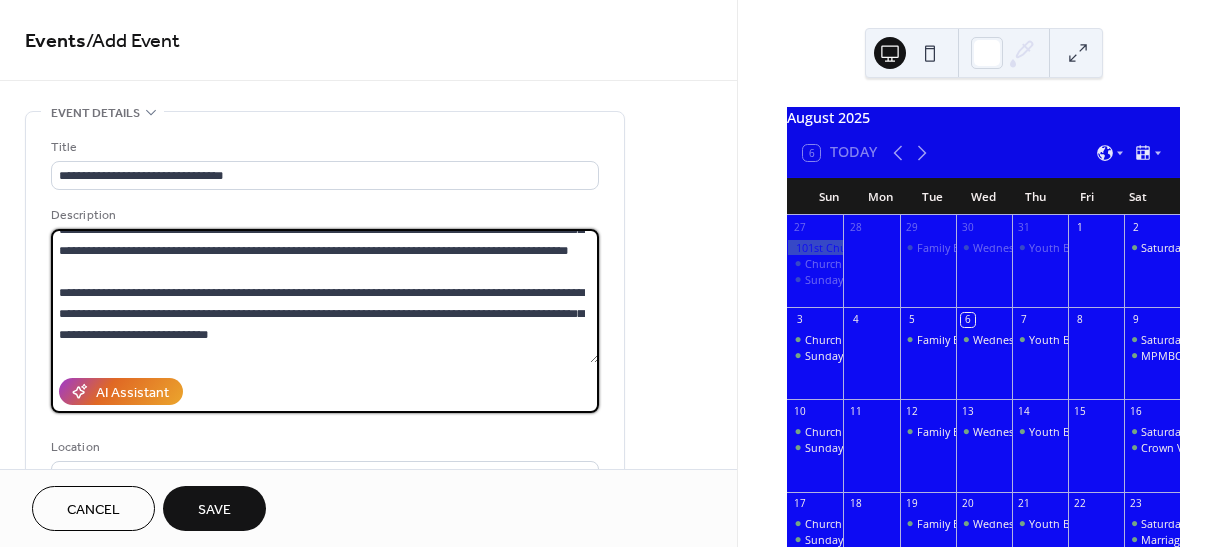 drag, startPoint x: 58, startPoint y: 314, endPoint x: 234, endPoint y: 314, distance: 176 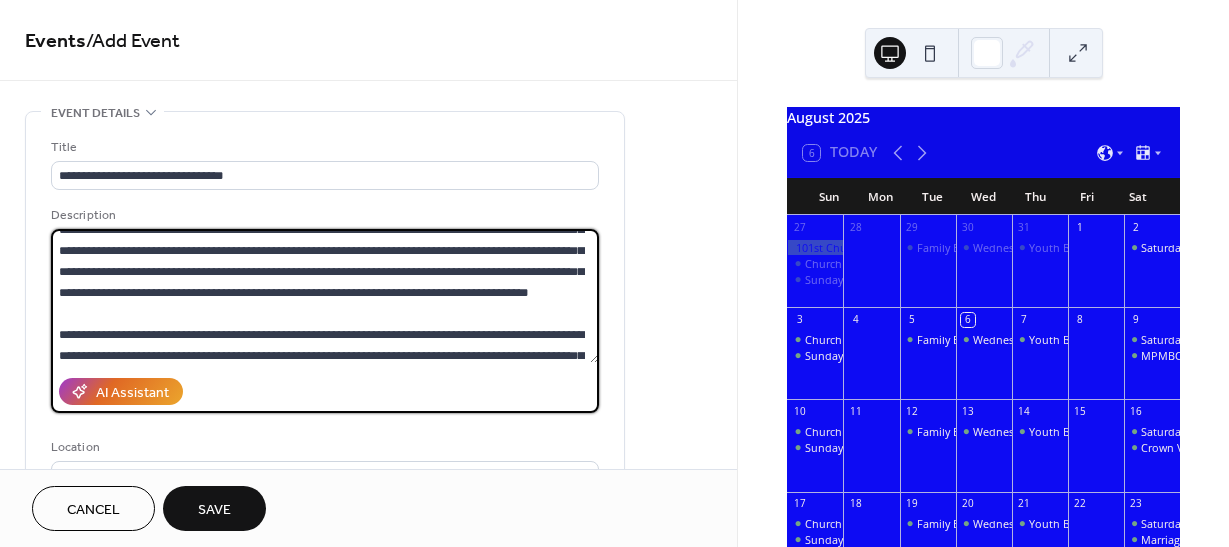click at bounding box center (325, 296) 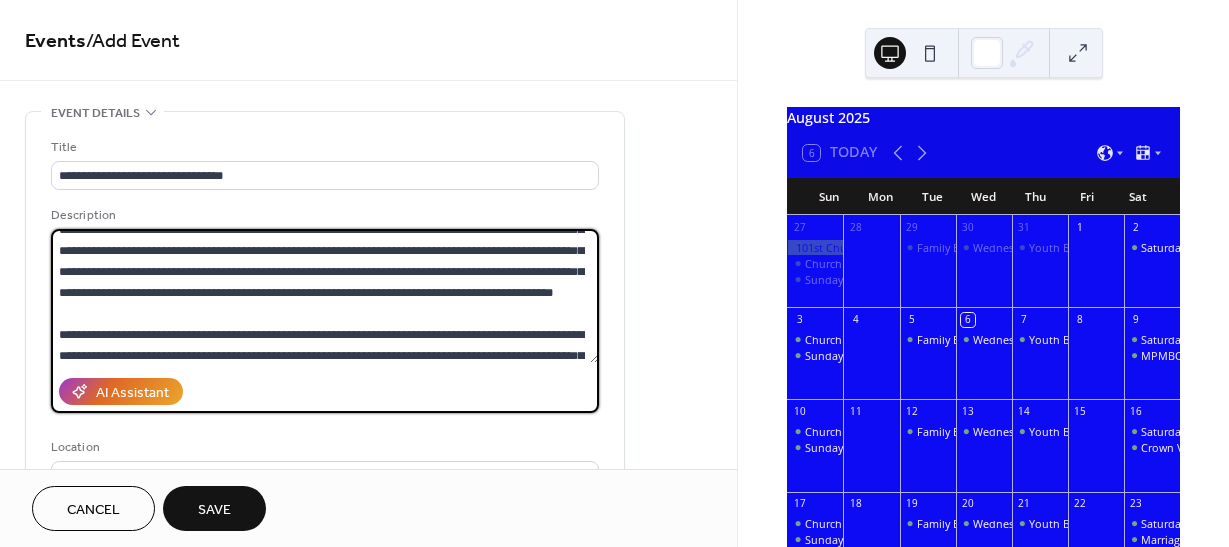 click at bounding box center (325, 296) 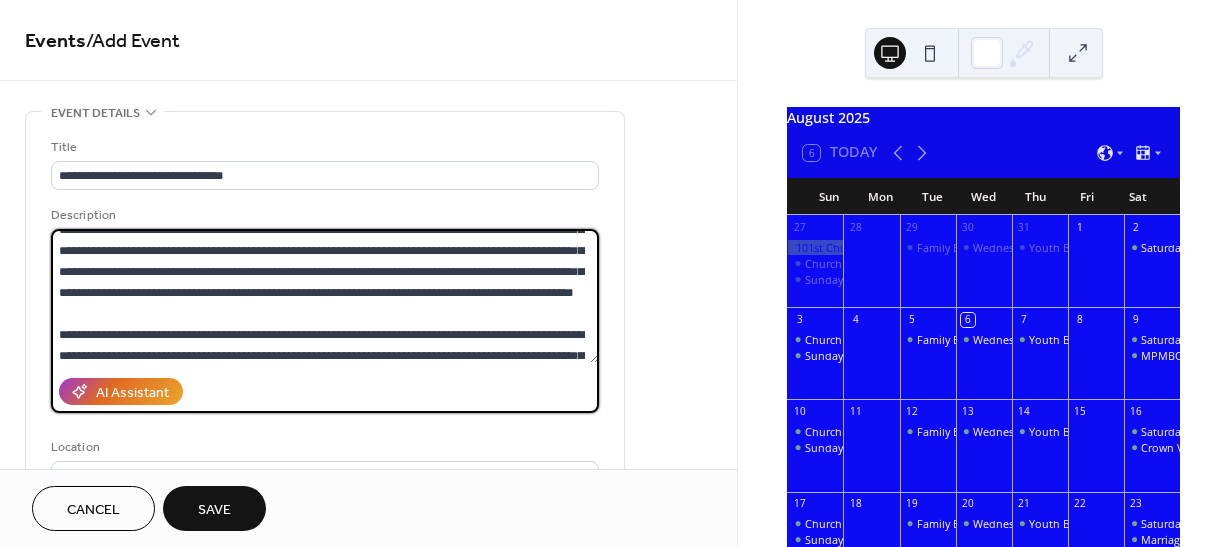 click at bounding box center (325, 296) 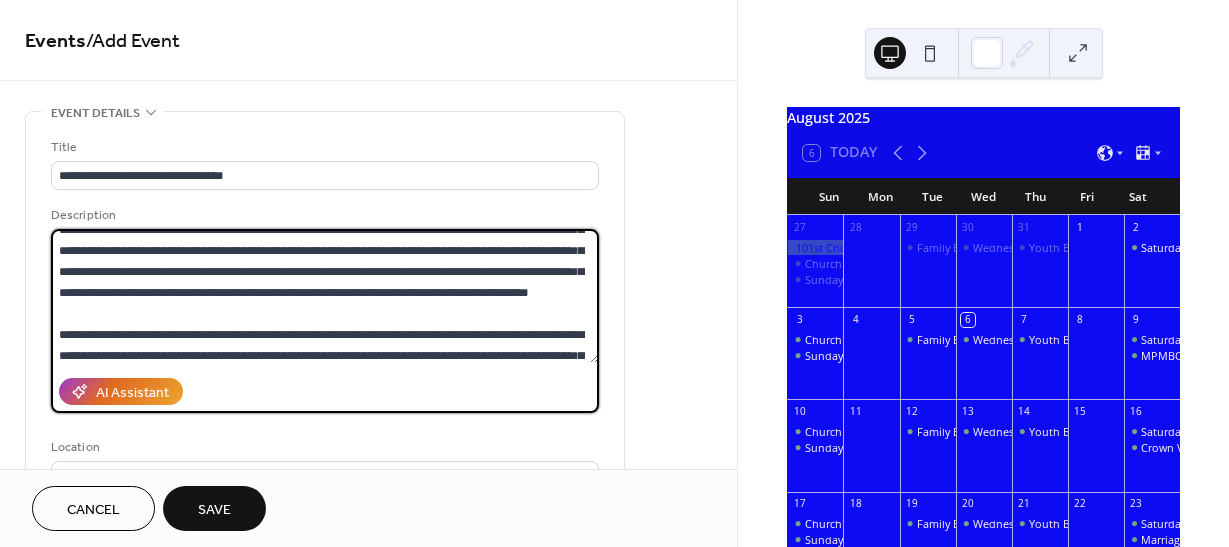 drag, startPoint x: 172, startPoint y: 289, endPoint x: 213, endPoint y: 306, distance: 44.38468 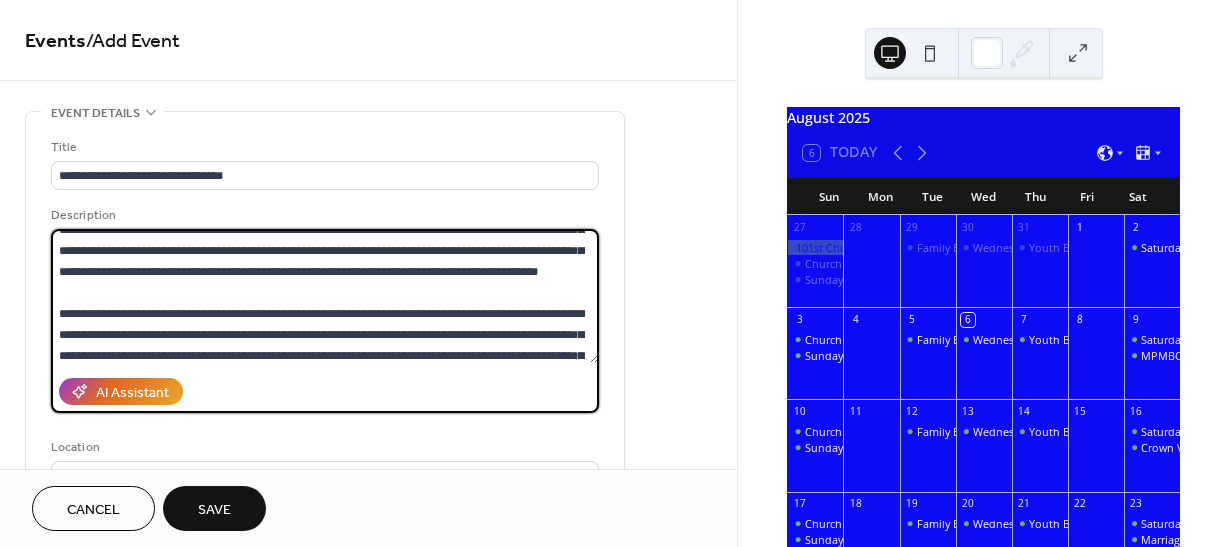 scroll, scrollTop: 357, scrollLeft: 0, axis: vertical 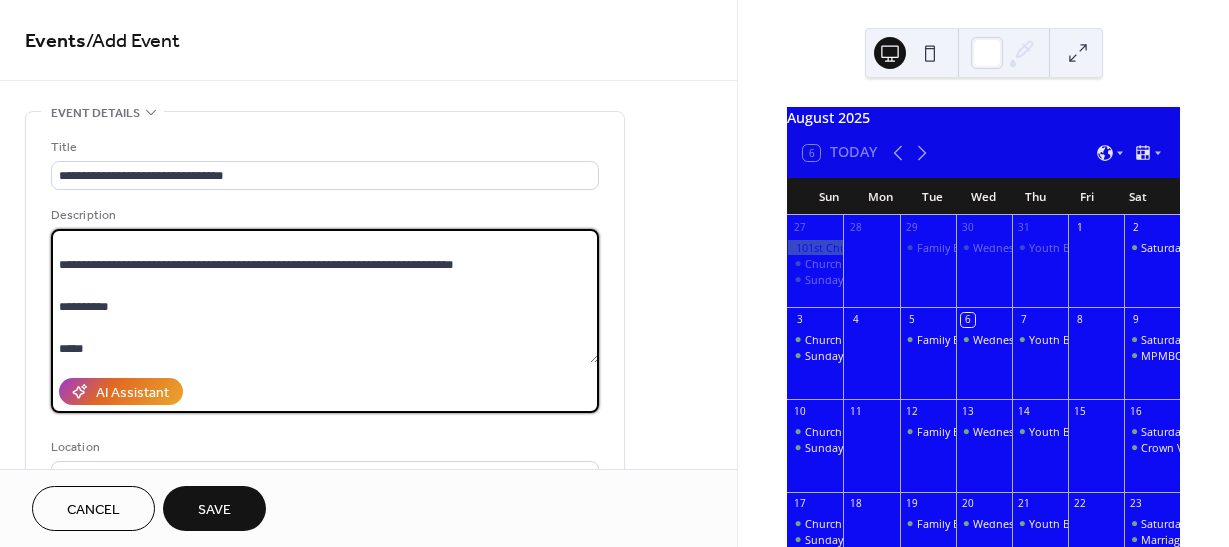 drag, startPoint x: 177, startPoint y: 290, endPoint x: 332, endPoint y: 364, distance: 171.75854 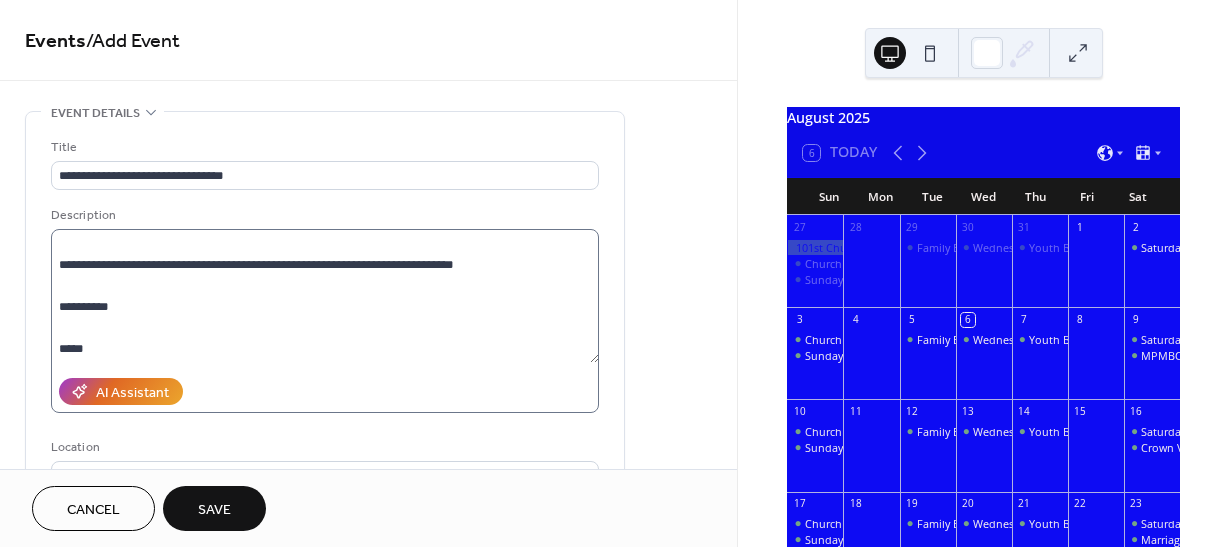 click at bounding box center (325, 321) 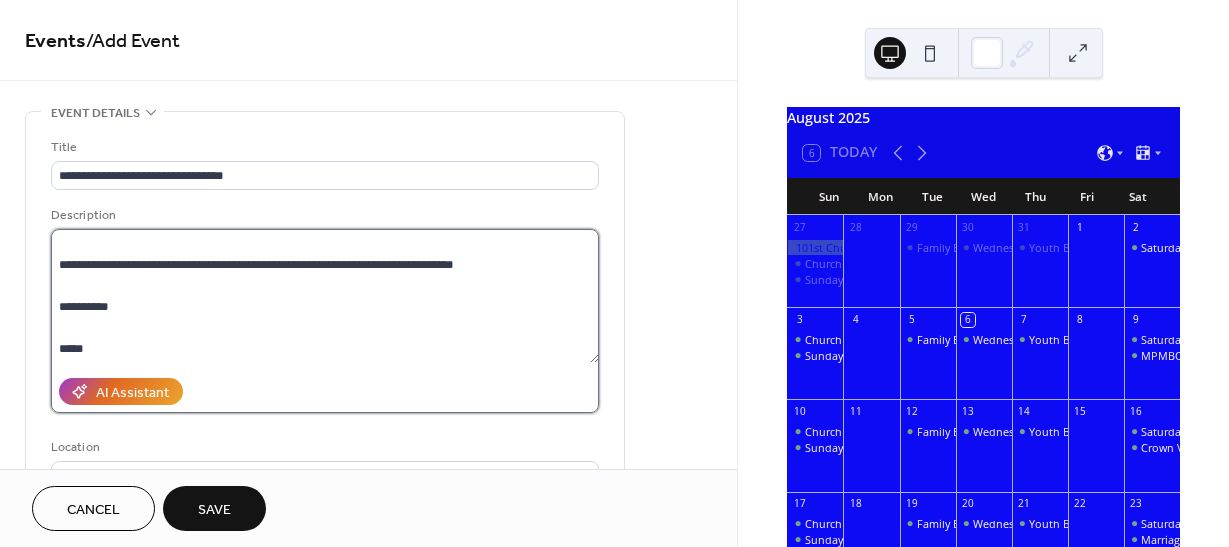 click at bounding box center (325, 296) 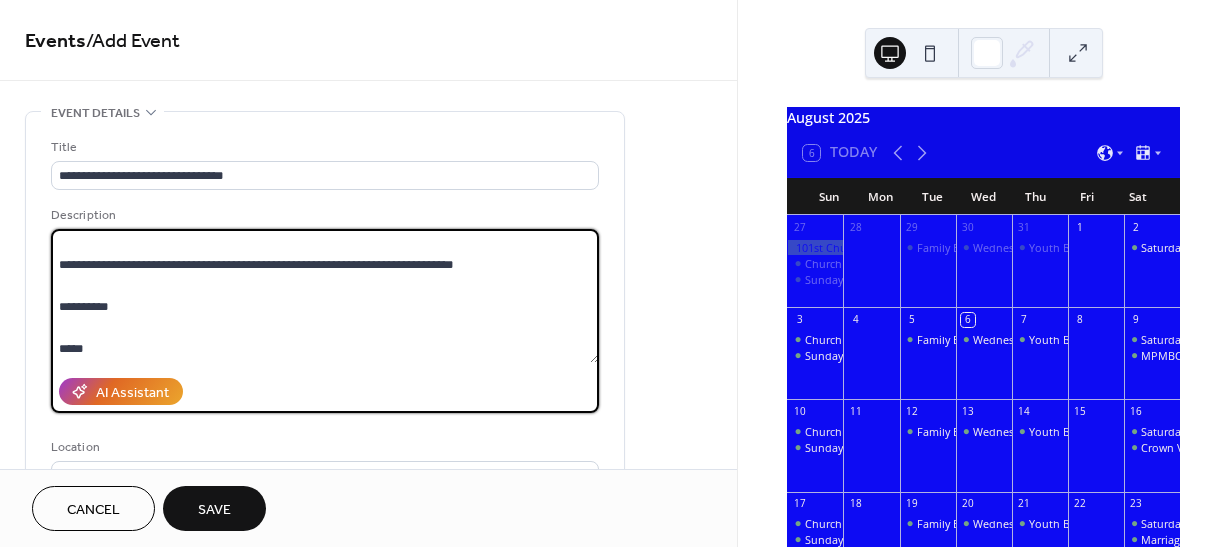 click at bounding box center [325, 321] 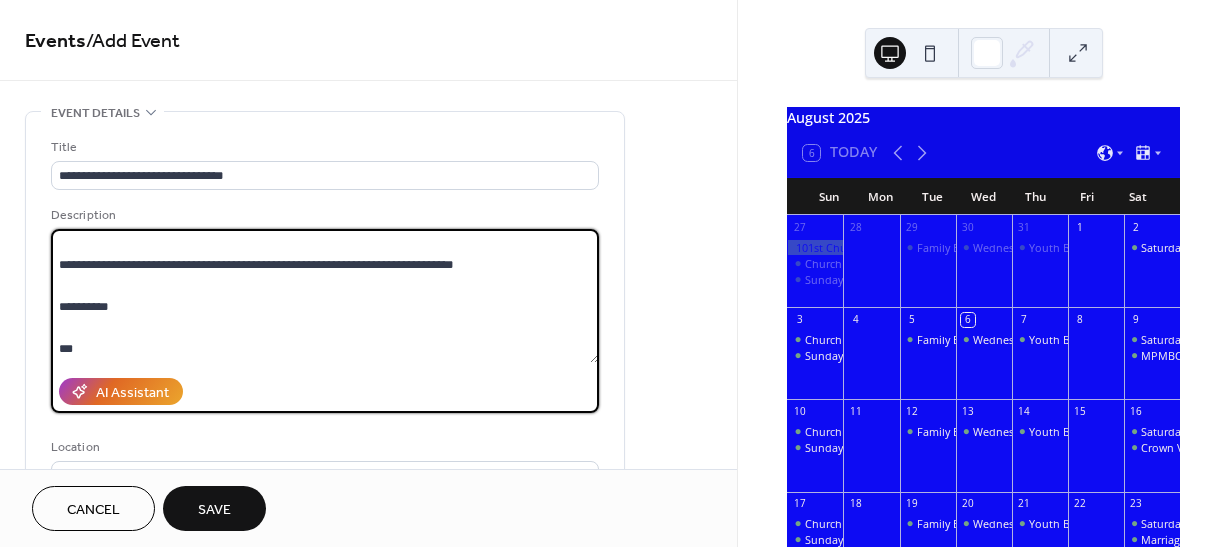 drag, startPoint x: 56, startPoint y: 262, endPoint x: 139, endPoint y: 356, distance: 125.39936 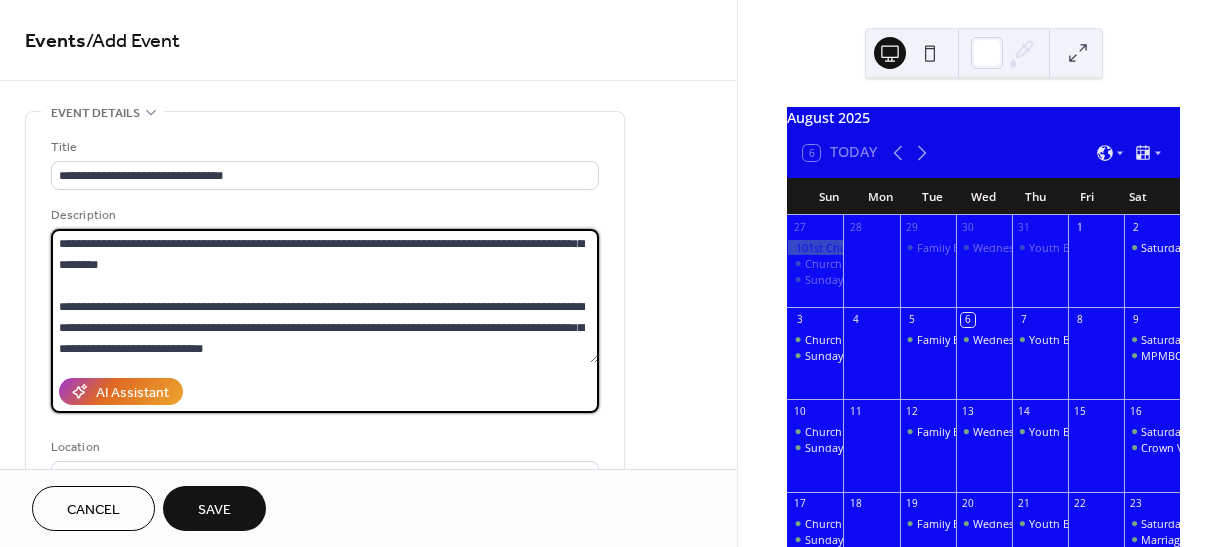 scroll, scrollTop: 273, scrollLeft: 0, axis: vertical 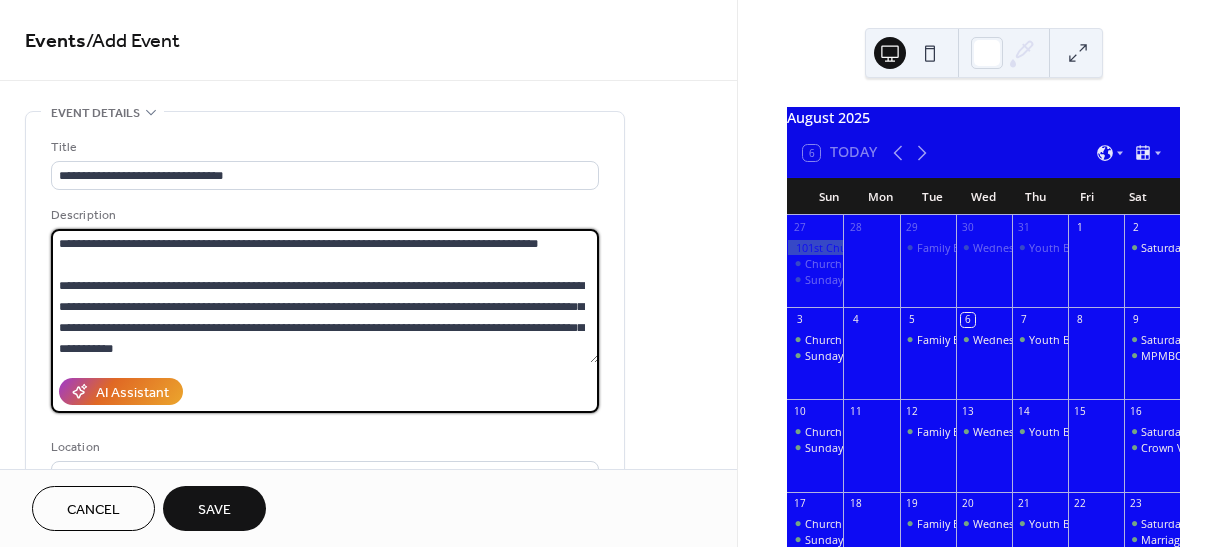 drag, startPoint x: 58, startPoint y: 242, endPoint x: 265, endPoint y: 317, distance: 220.16812 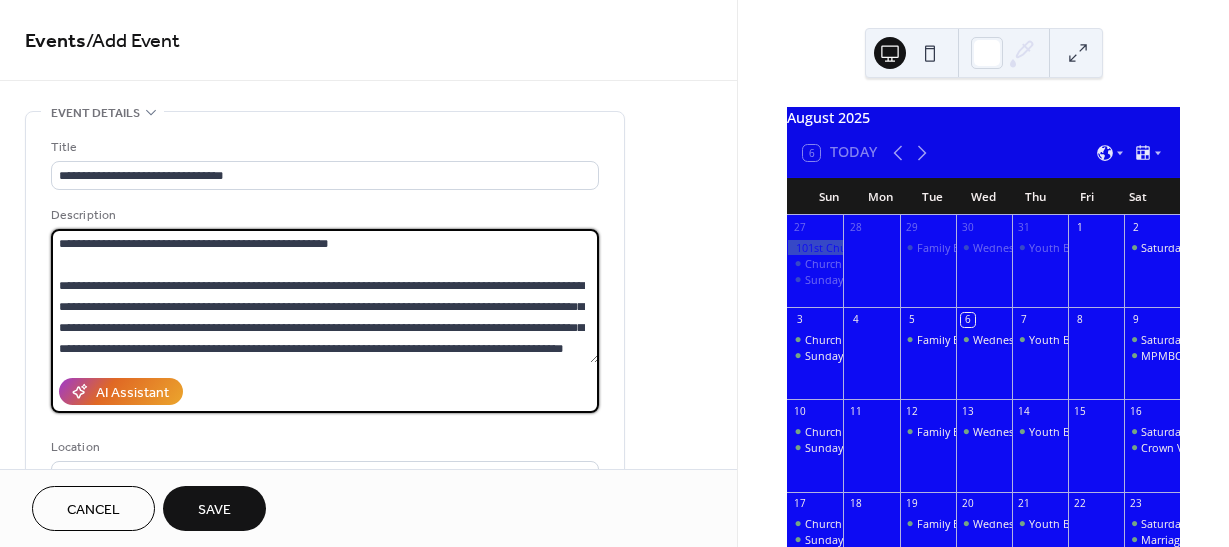 scroll, scrollTop: 105, scrollLeft: 0, axis: vertical 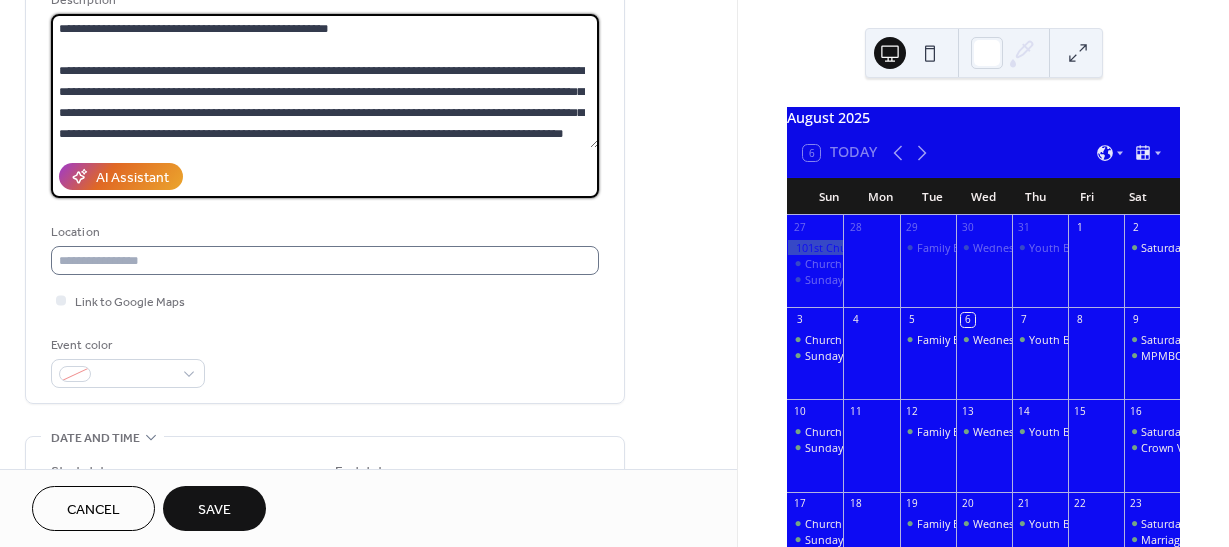 type on "**********" 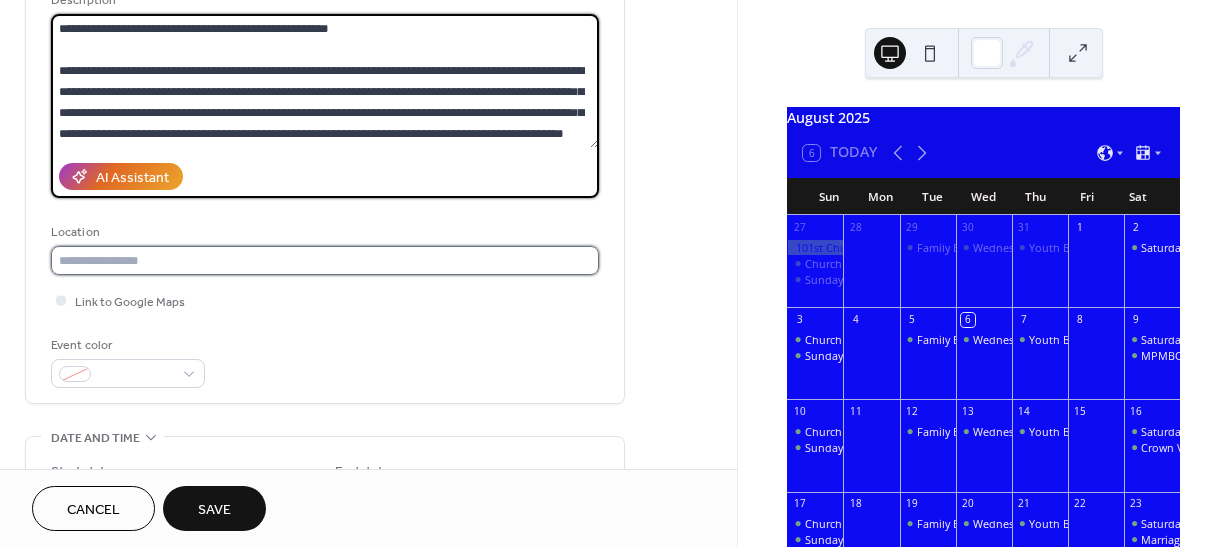 click at bounding box center (325, 260) 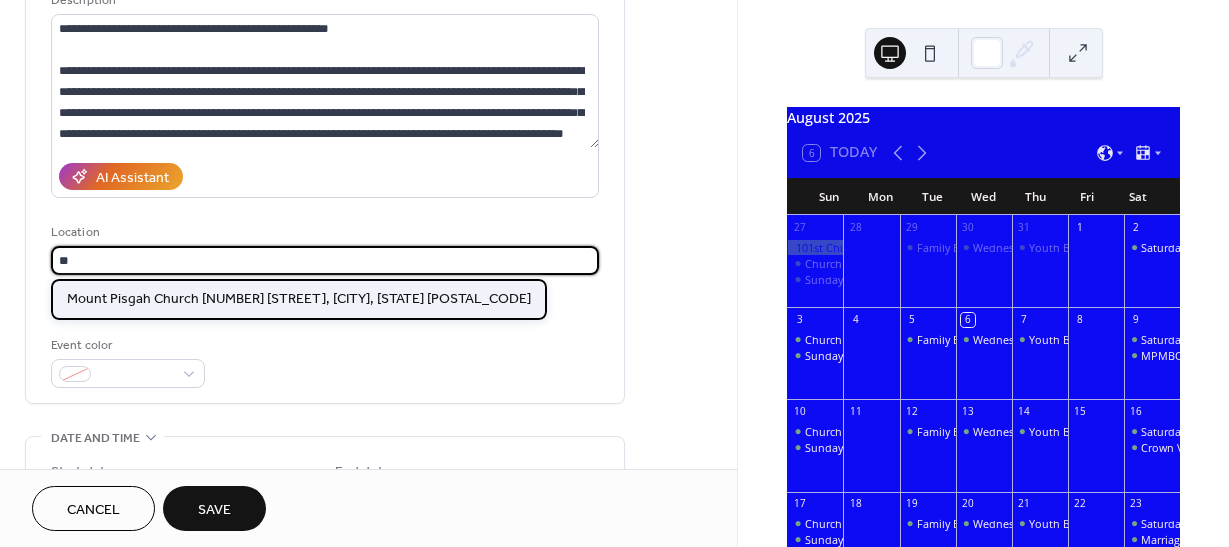 click on "Mount Pisgah Church [NUMBER] [STREET], [CITY], [STATE] [POSTAL_CODE]" at bounding box center (299, 299) 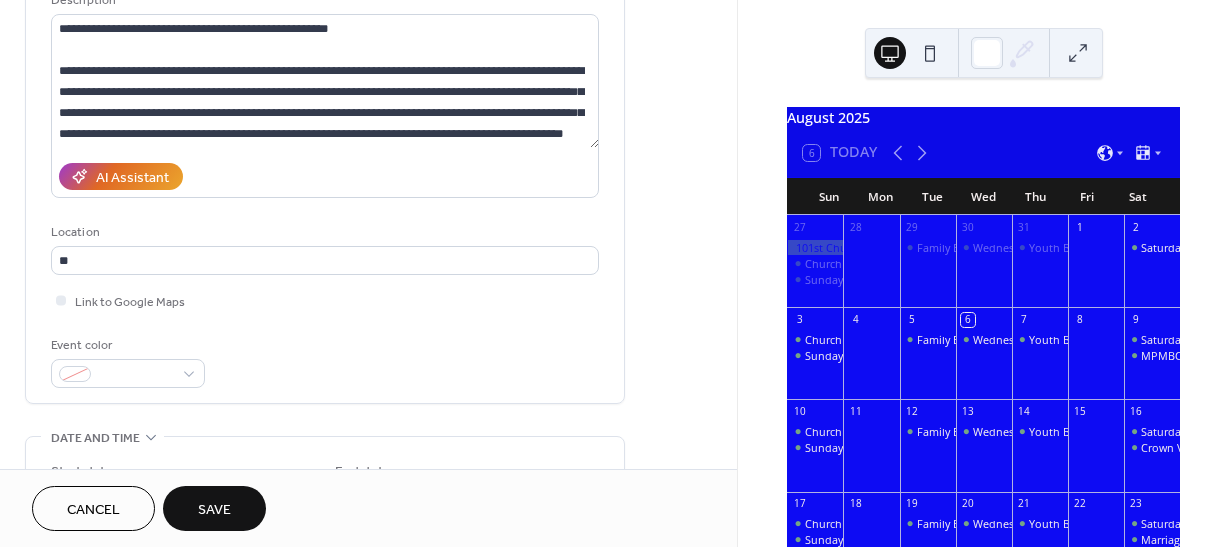 type on "**********" 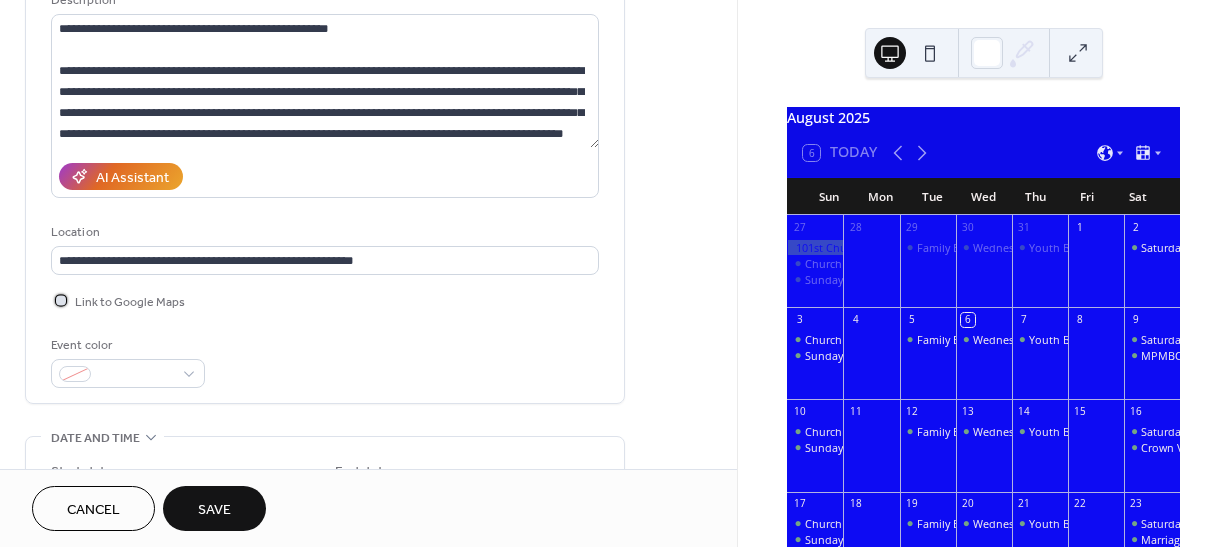 click at bounding box center (61, 300) 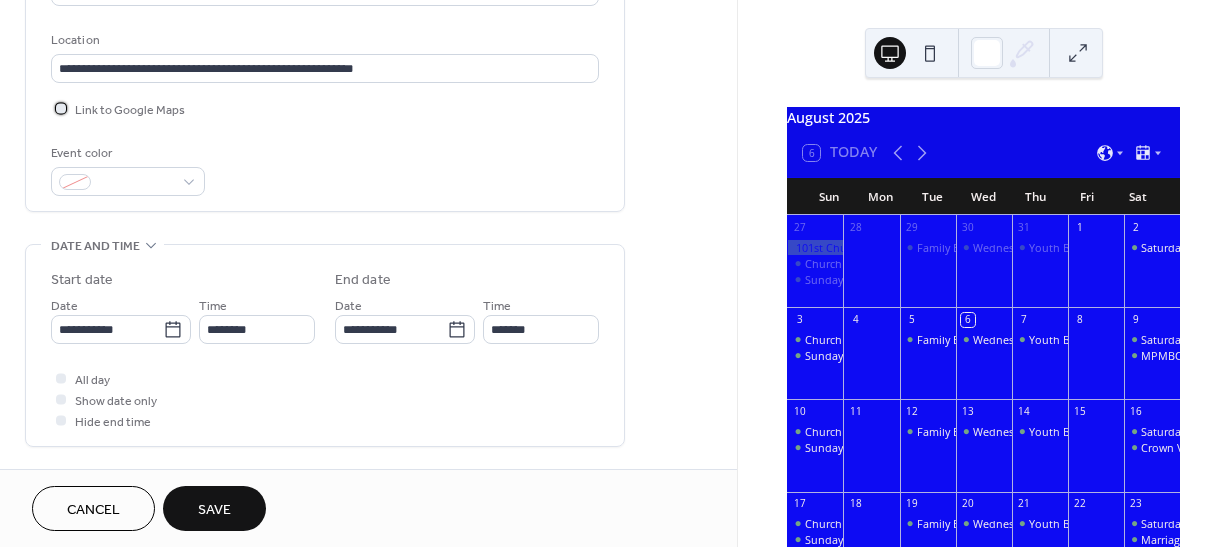 scroll, scrollTop: 410, scrollLeft: 0, axis: vertical 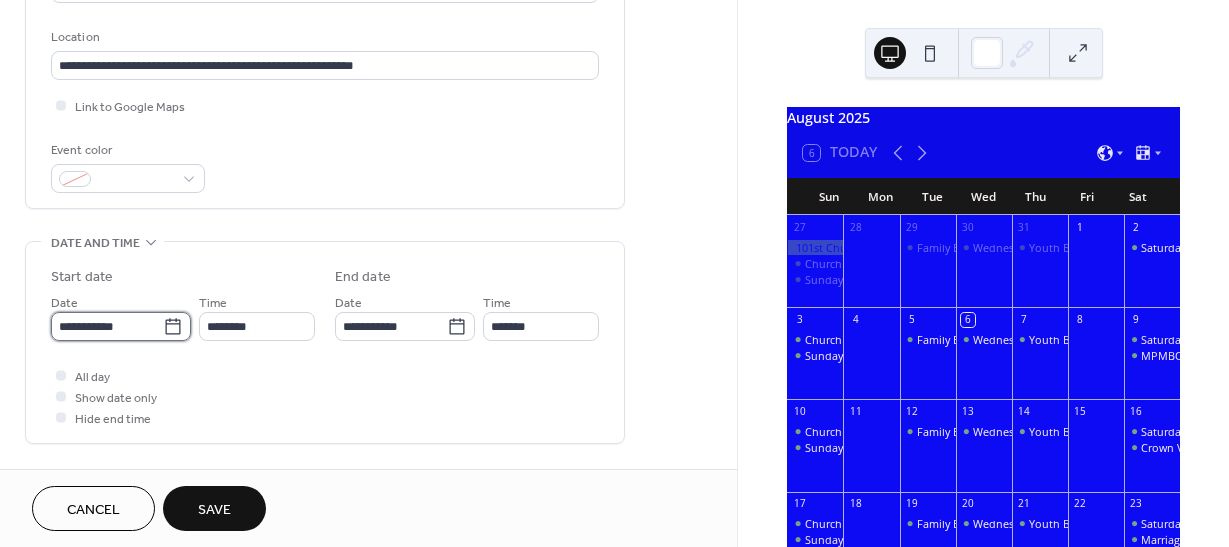 click on "**********" at bounding box center [107, 326] 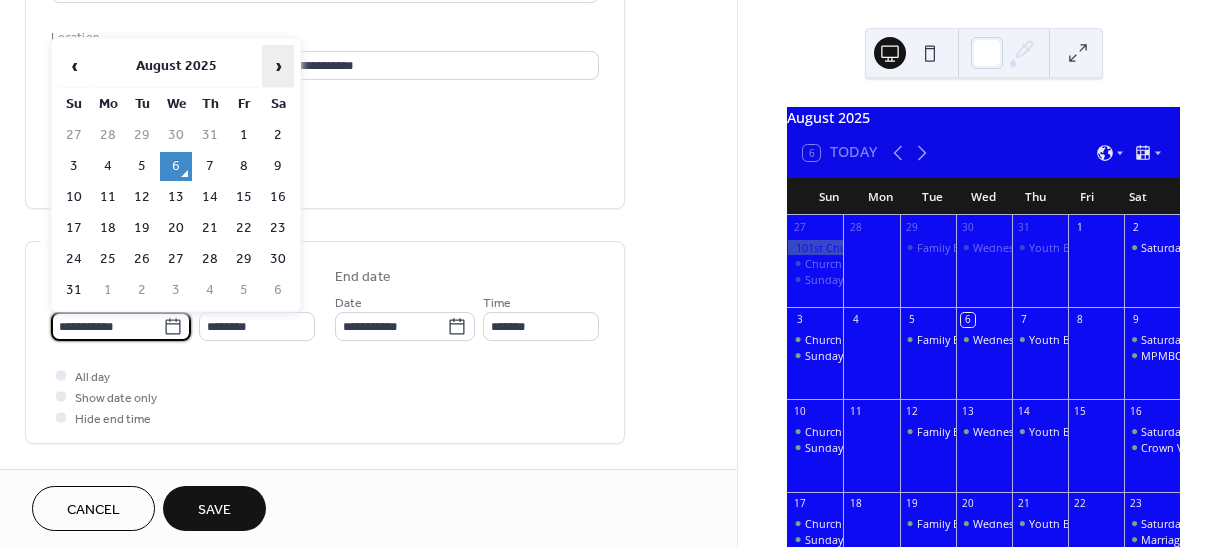 click on "›" at bounding box center [278, 66] 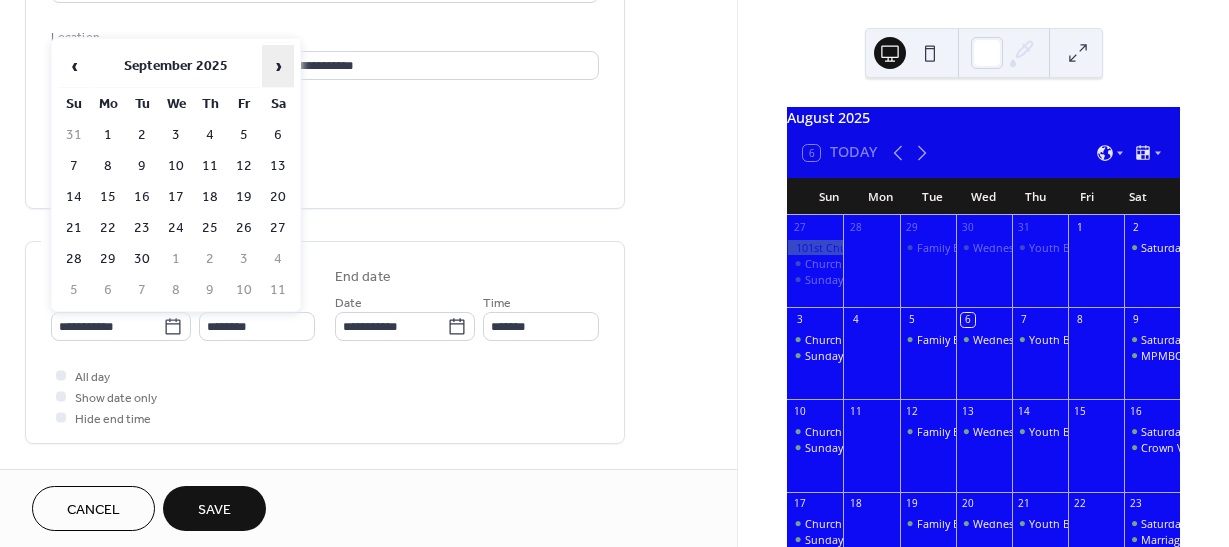 click on "›" at bounding box center (278, 66) 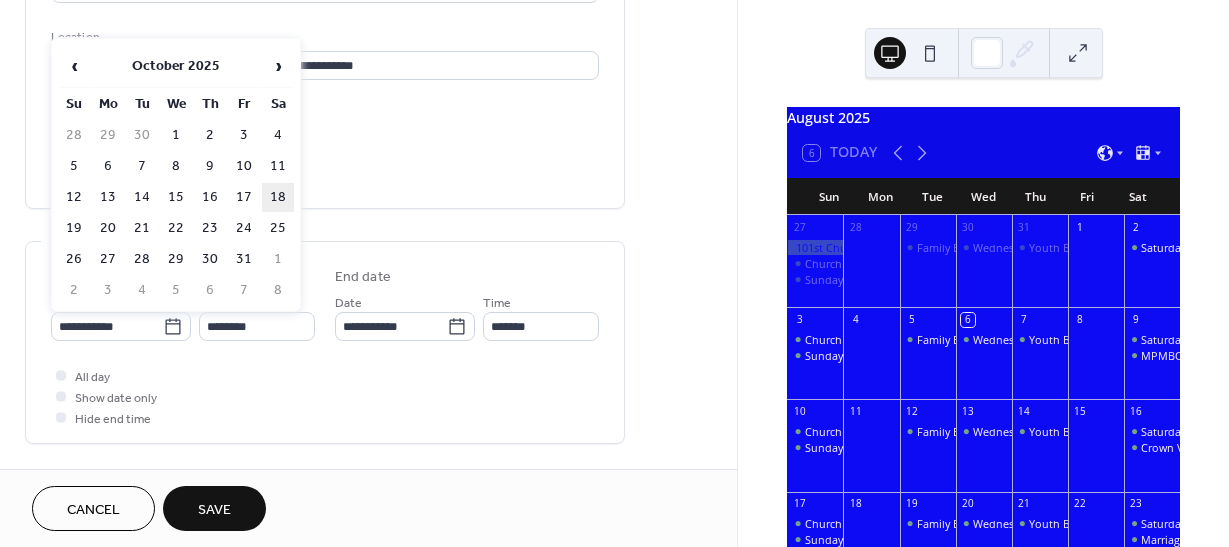 click on "18" at bounding box center (278, 197) 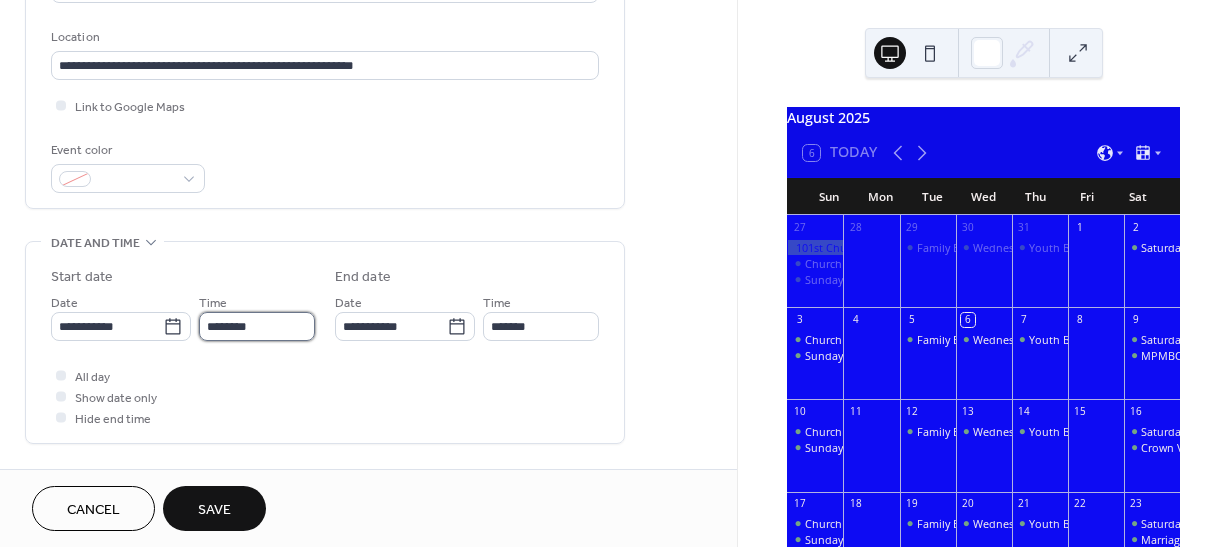 click on "********" at bounding box center [257, 326] 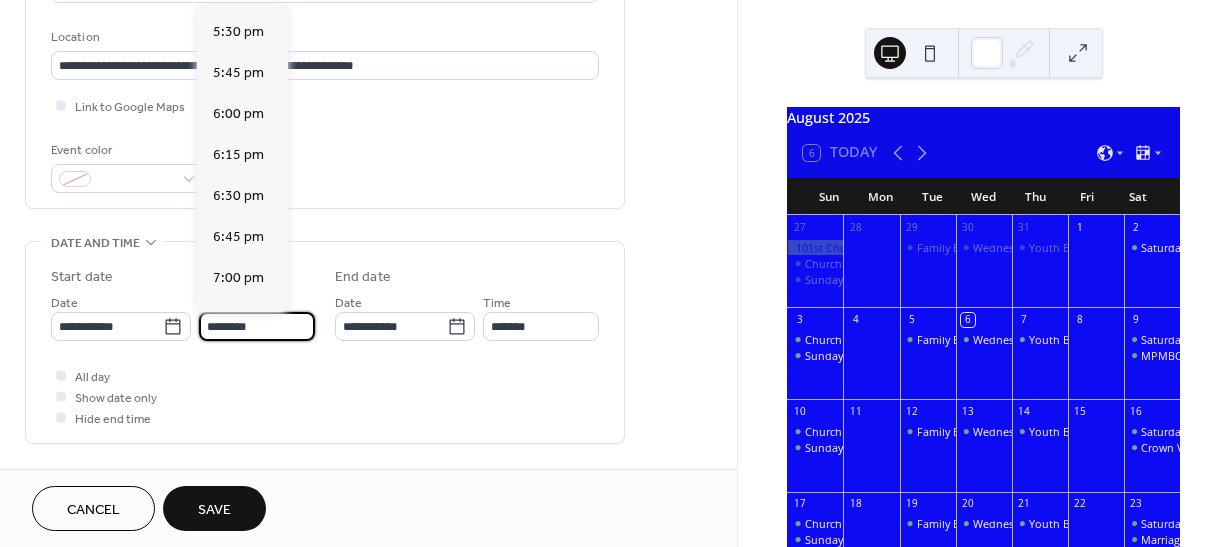 scroll, scrollTop: 2896, scrollLeft: 0, axis: vertical 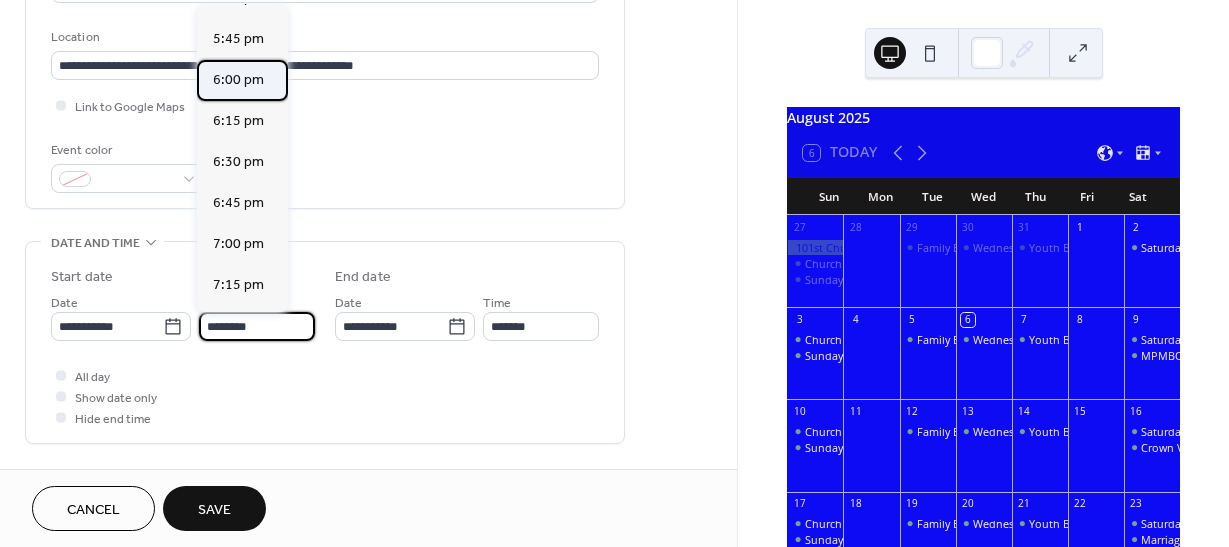 click on "6:00 pm" at bounding box center [238, 80] 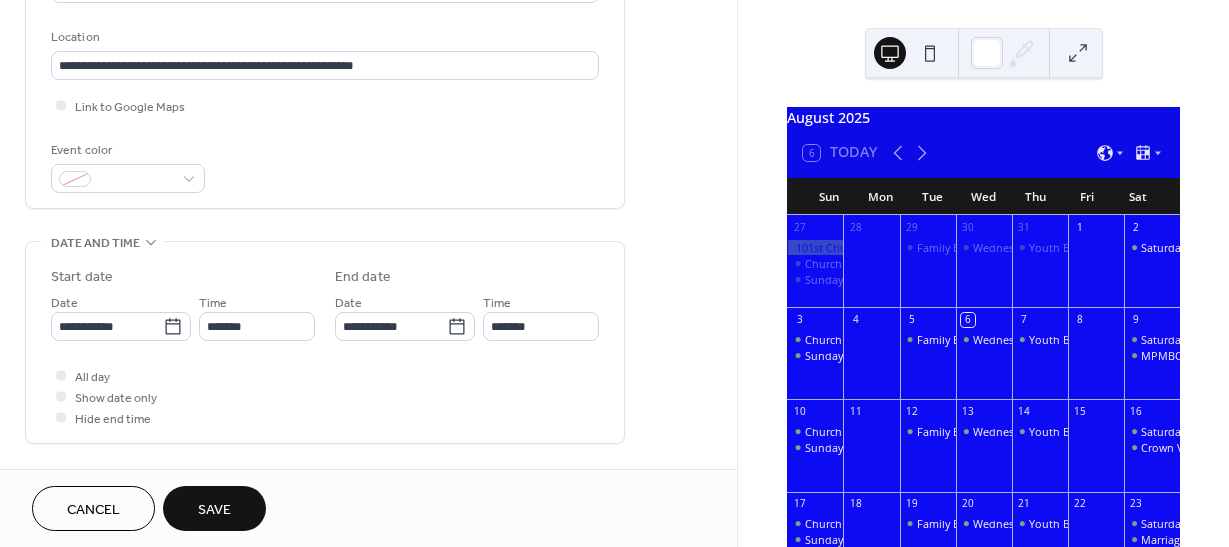 type on "*******" 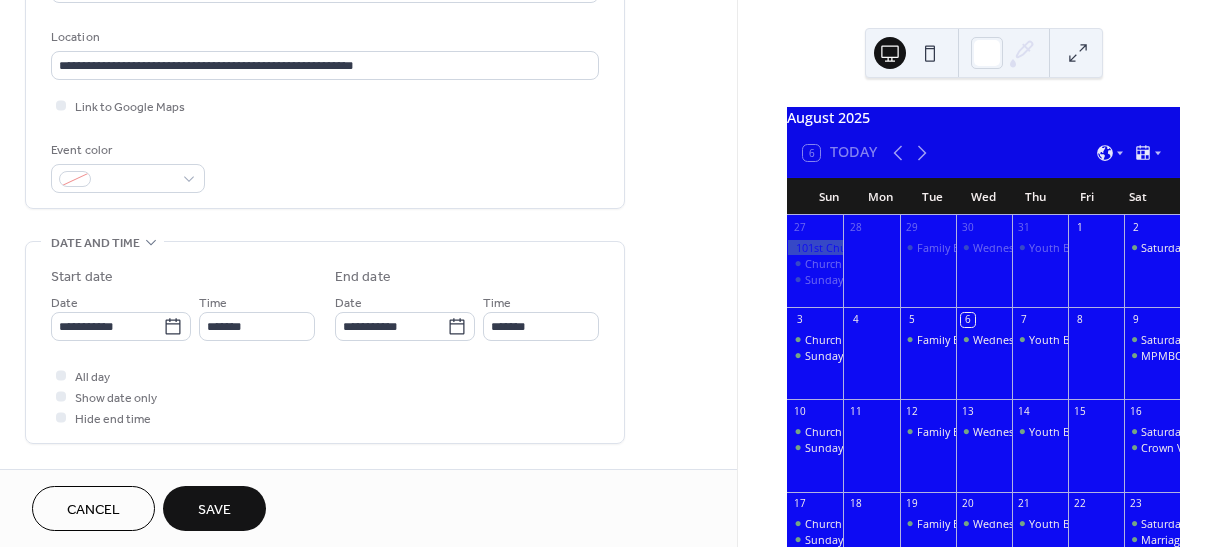 type on "*******" 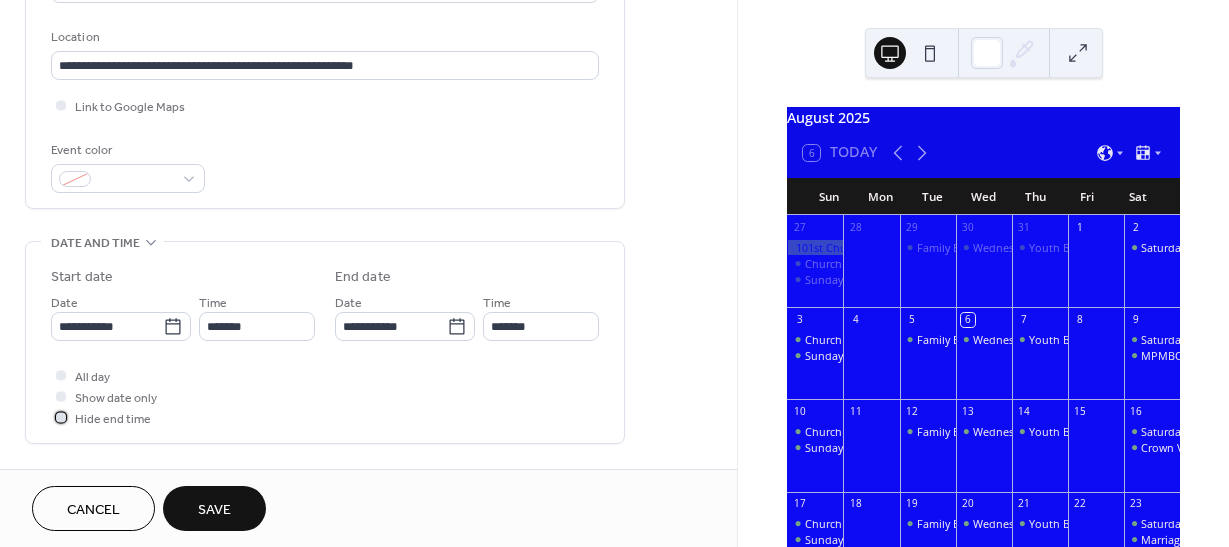 click at bounding box center [61, 417] 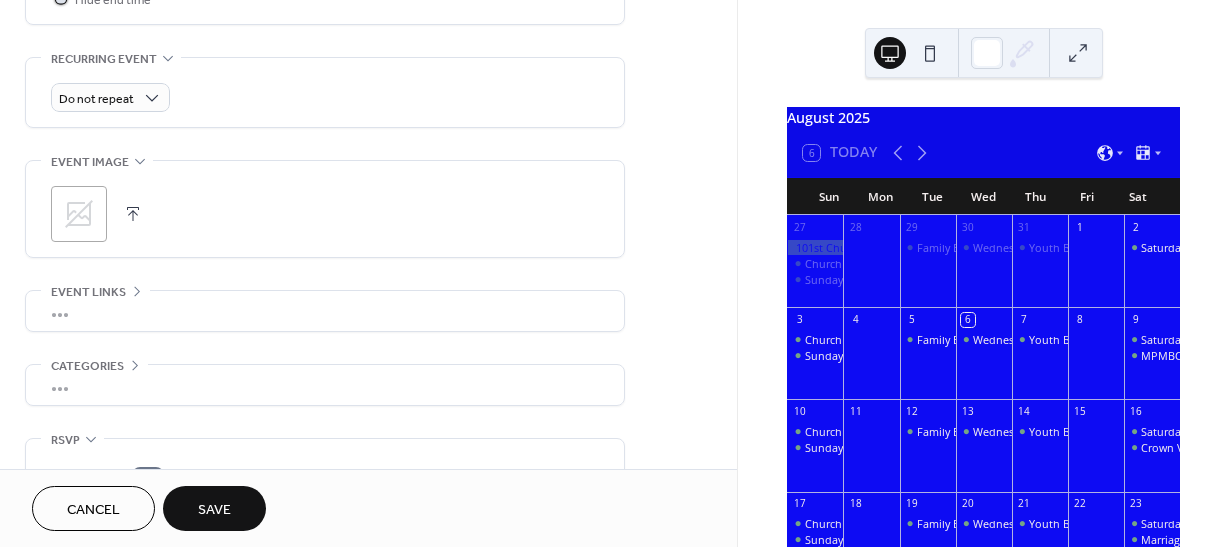 scroll, scrollTop: 831, scrollLeft: 0, axis: vertical 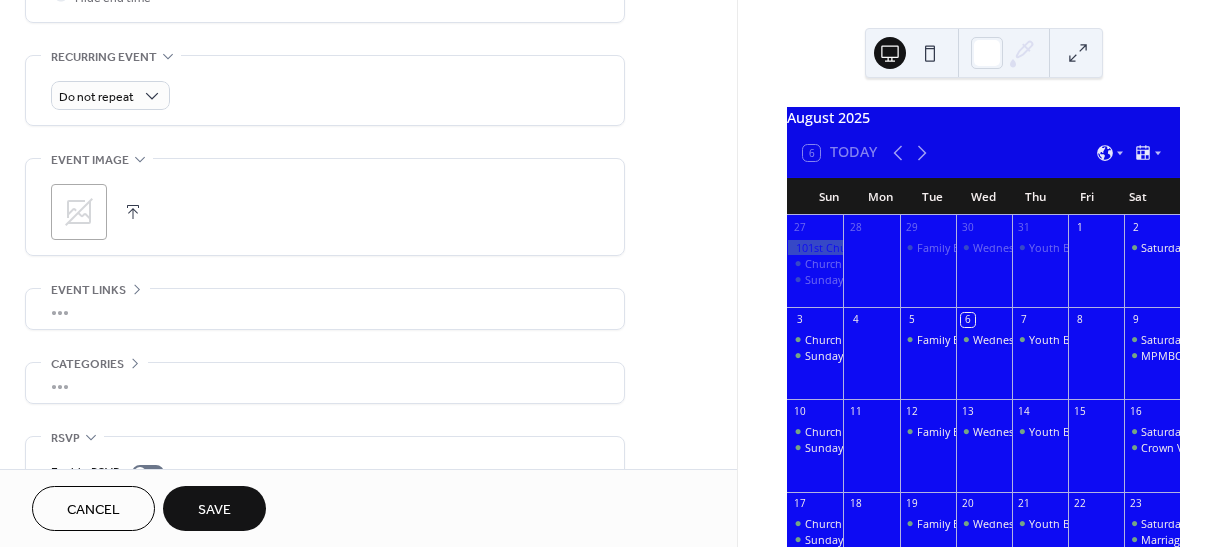 click 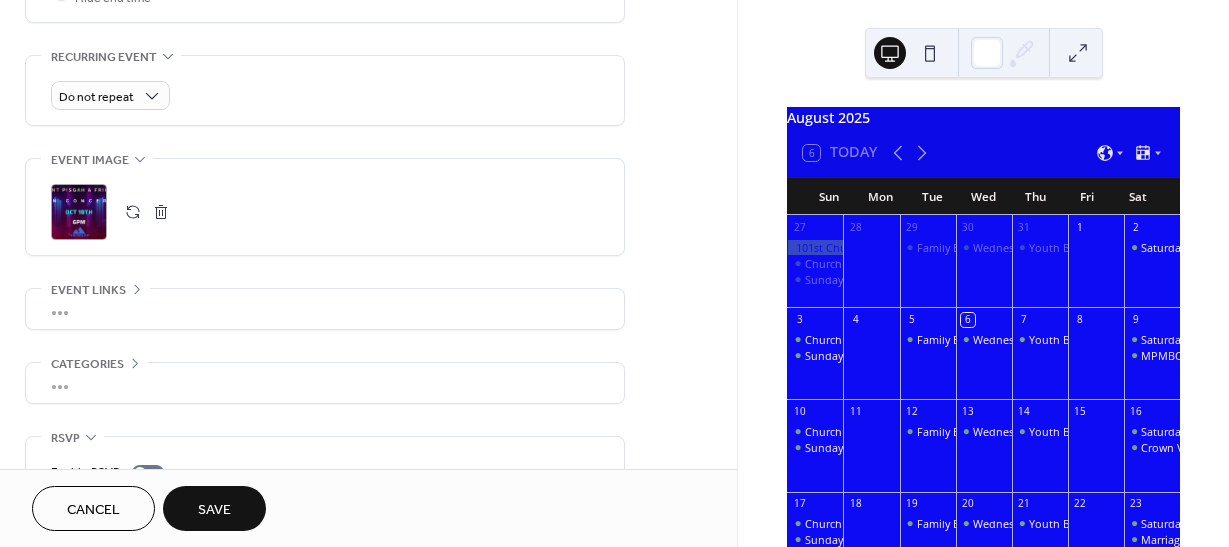 scroll, scrollTop: 926, scrollLeft: 0, axis: vertical 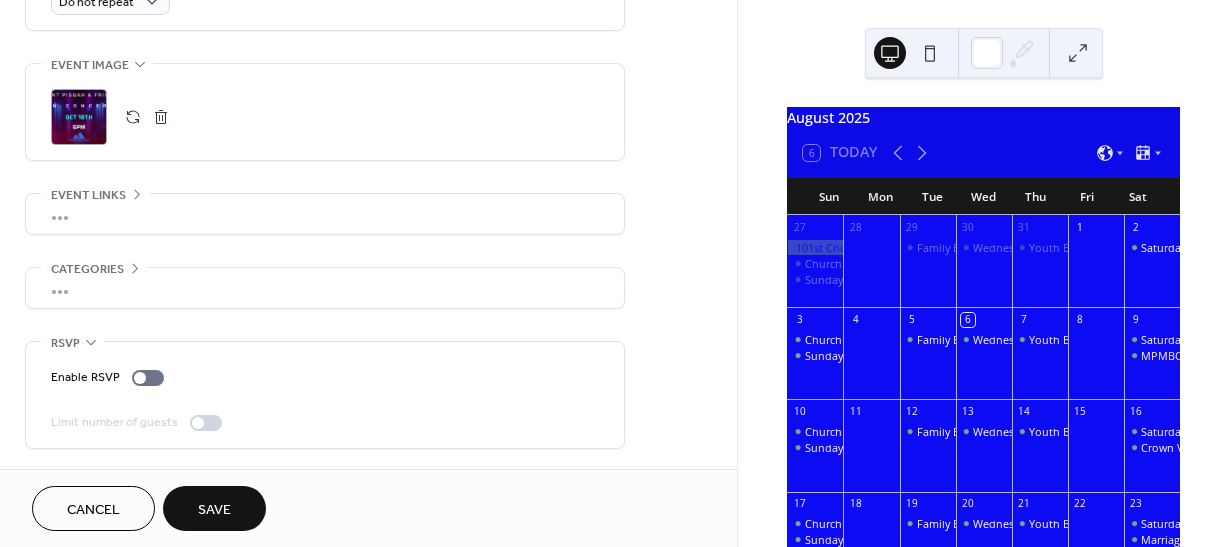 click on "Save" at bounding box center (214, 510) 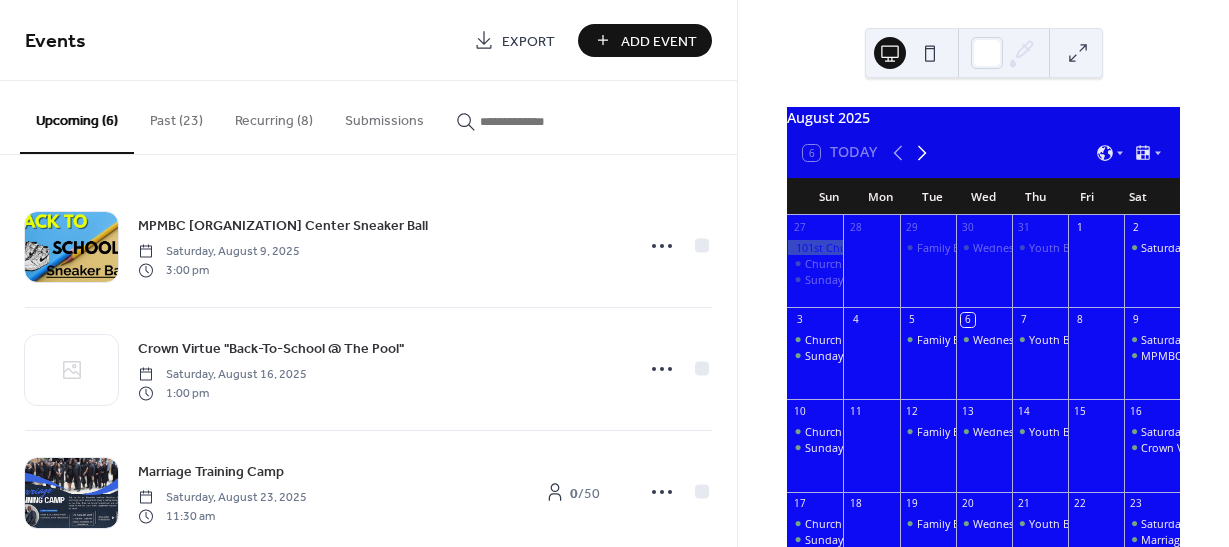 click 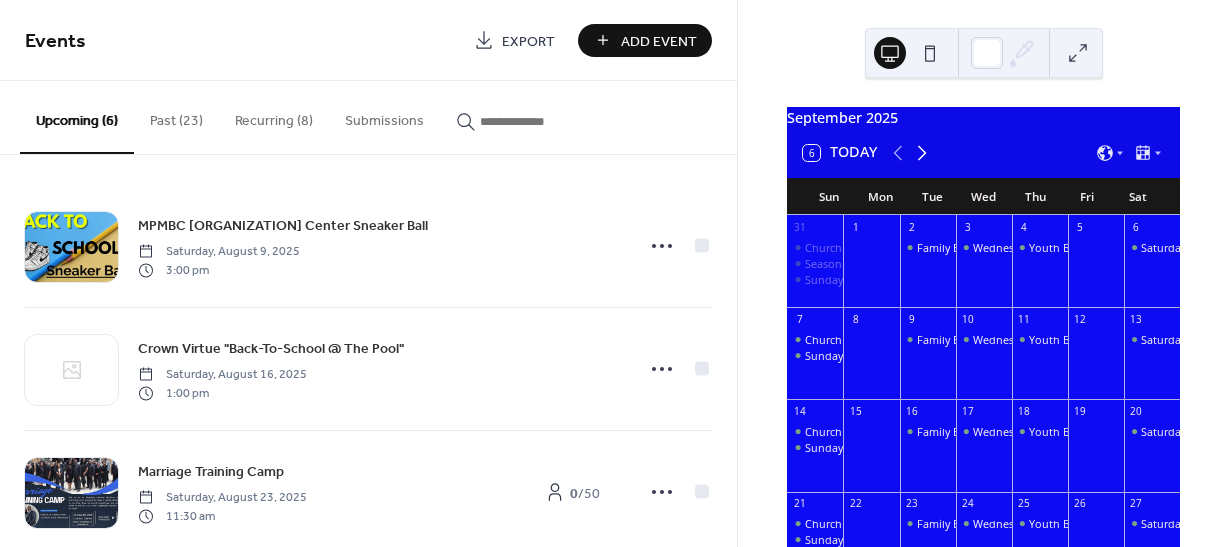 click 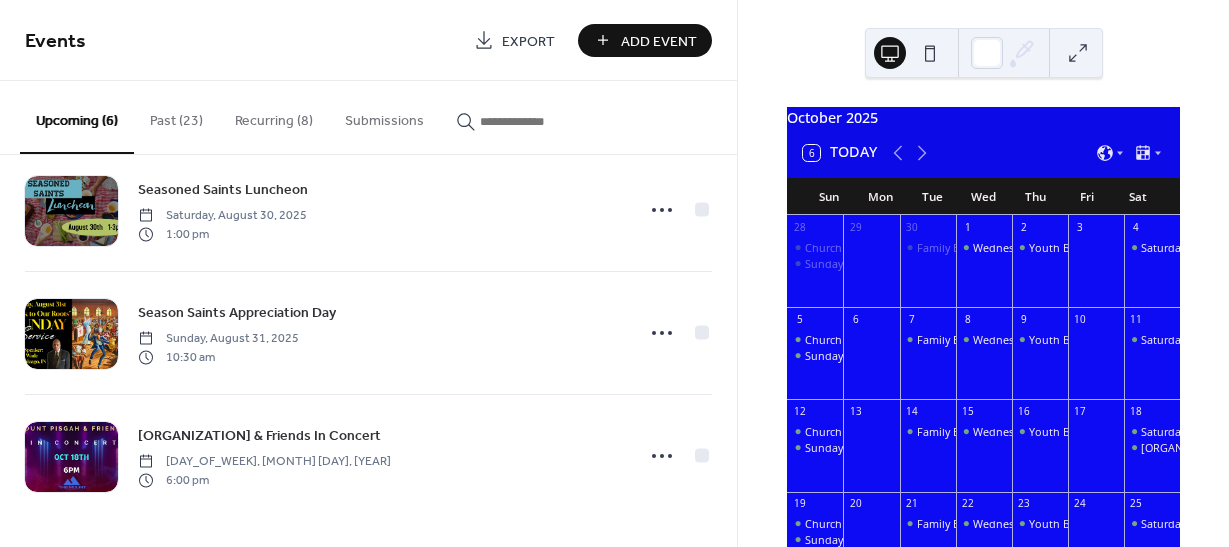 scroll, scrollTop: 0, scrollLeft: 0, axis: both 